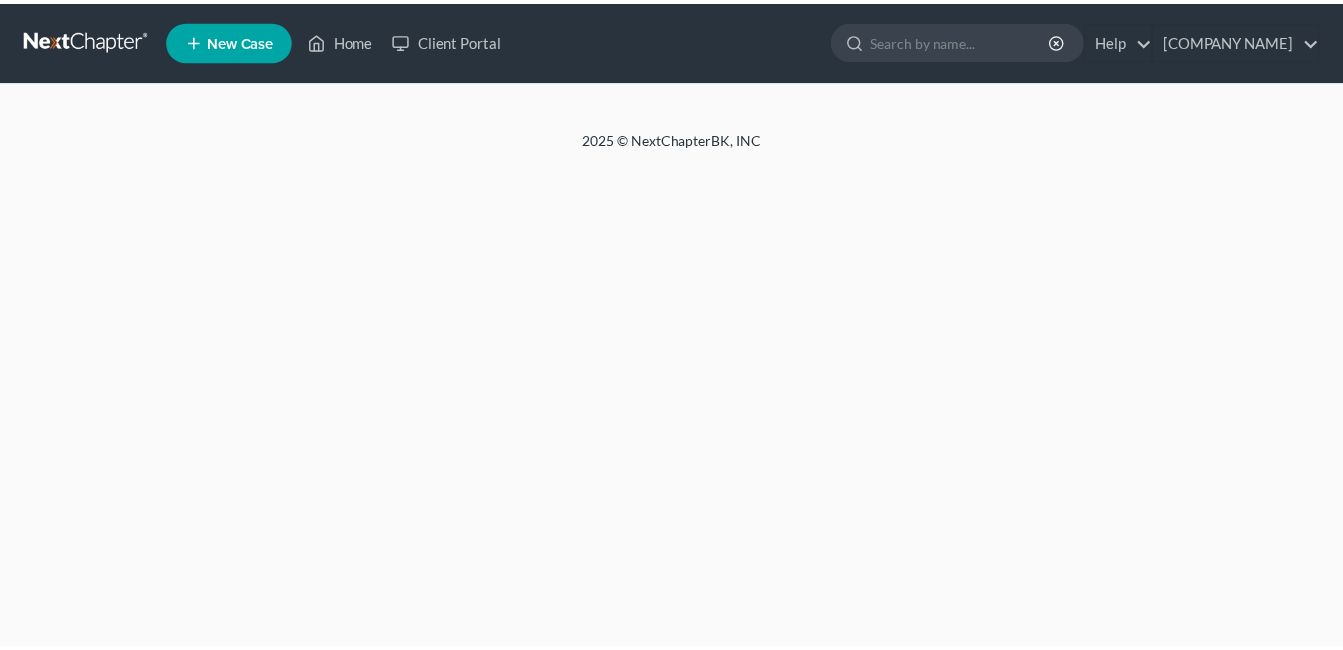 scroll, scrollTop: 0, scrollLeft: 0, axis: both 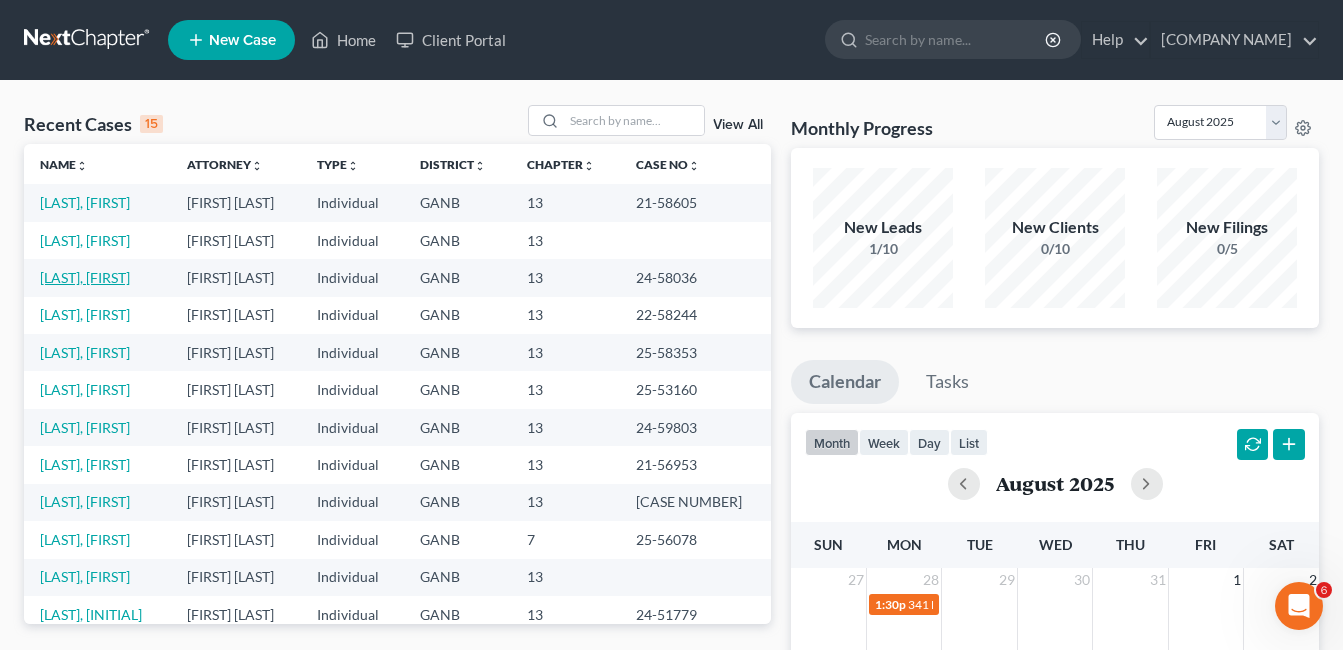 click on "[LAST], [FIRST]" at bounding box center [85, 277] 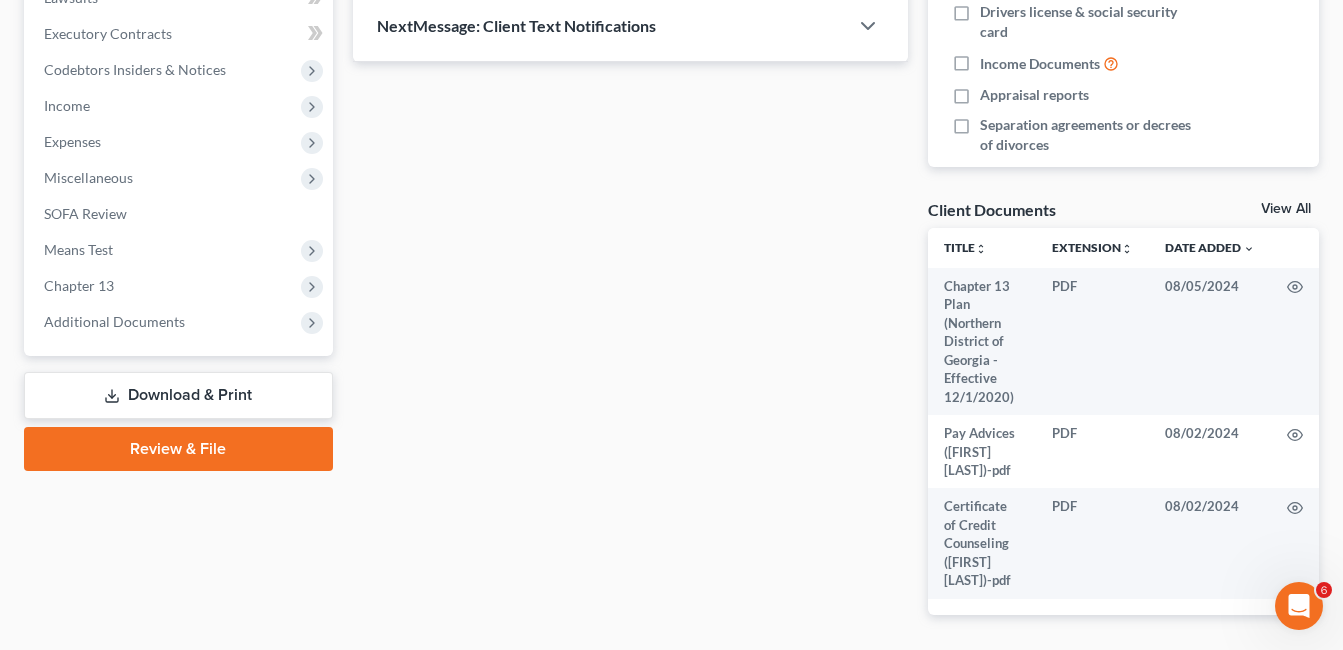 scroll, scrollTop: 600, scrollLeft: 0, axis: vertical 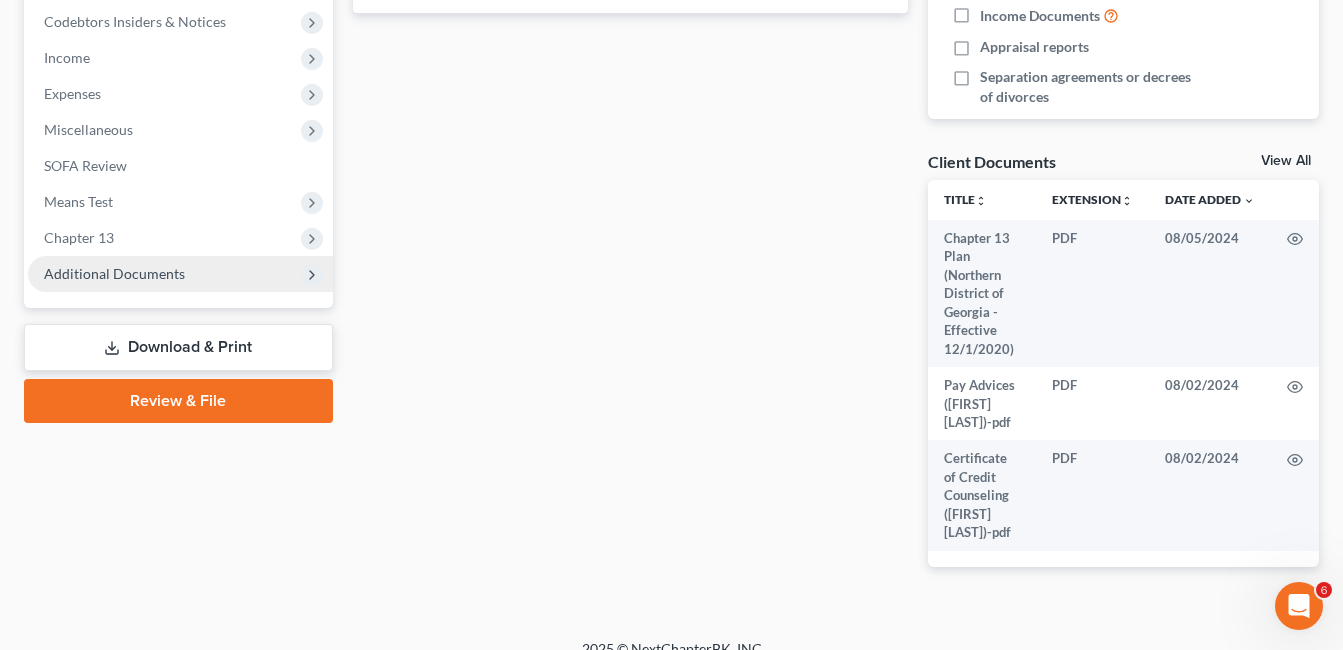 click on "Additional Documents" at bounding box center [114, 273] 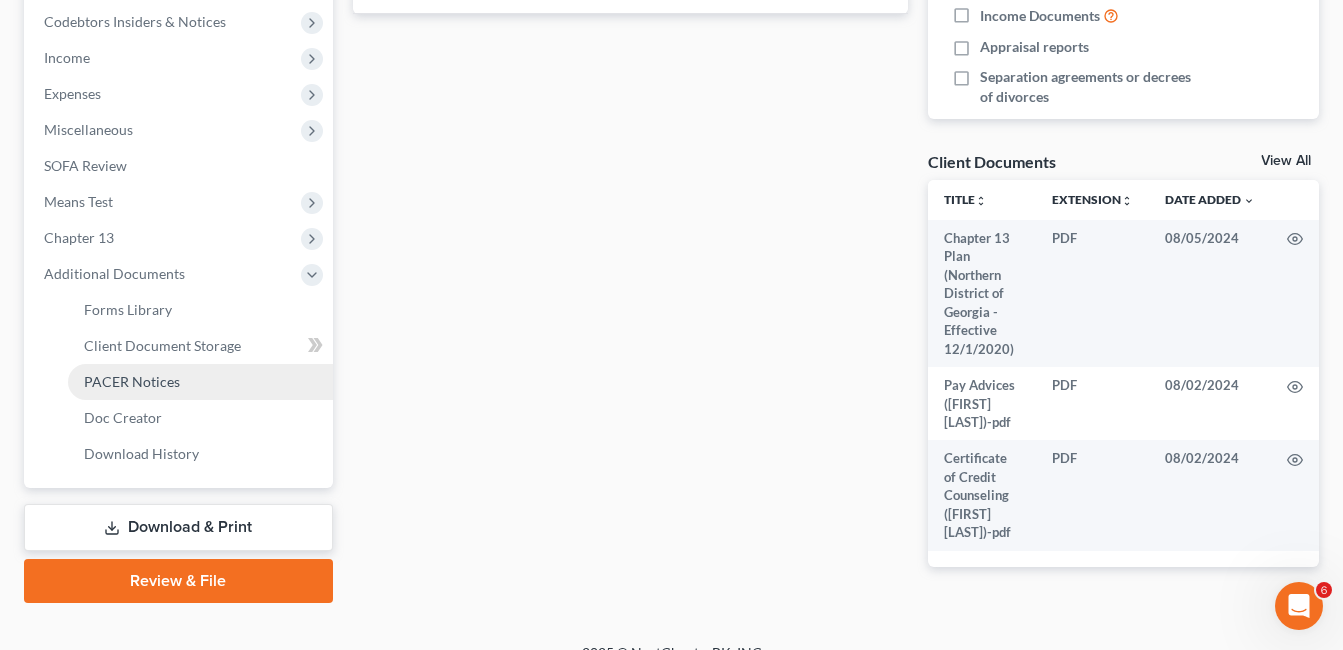 click on "PACER Notices" at bounding box center [132, 381] 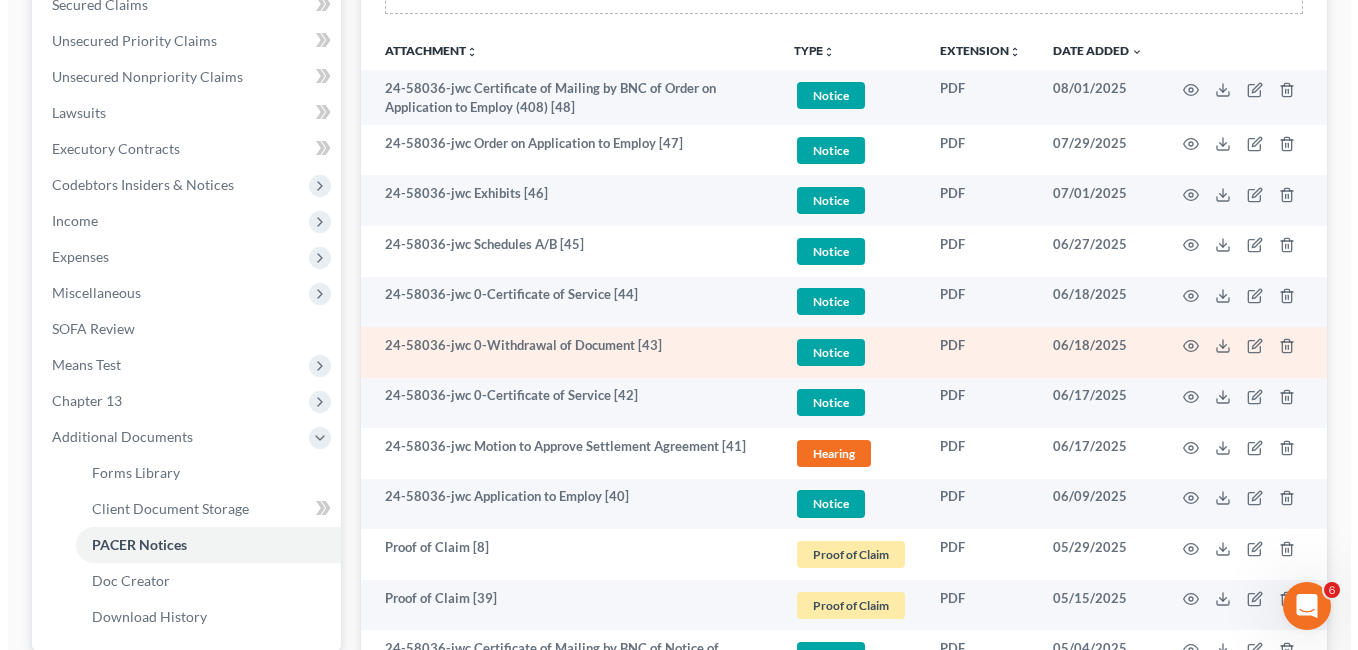 scroll, scrollTop: 500, scrollLeft: 0, axis: vertical 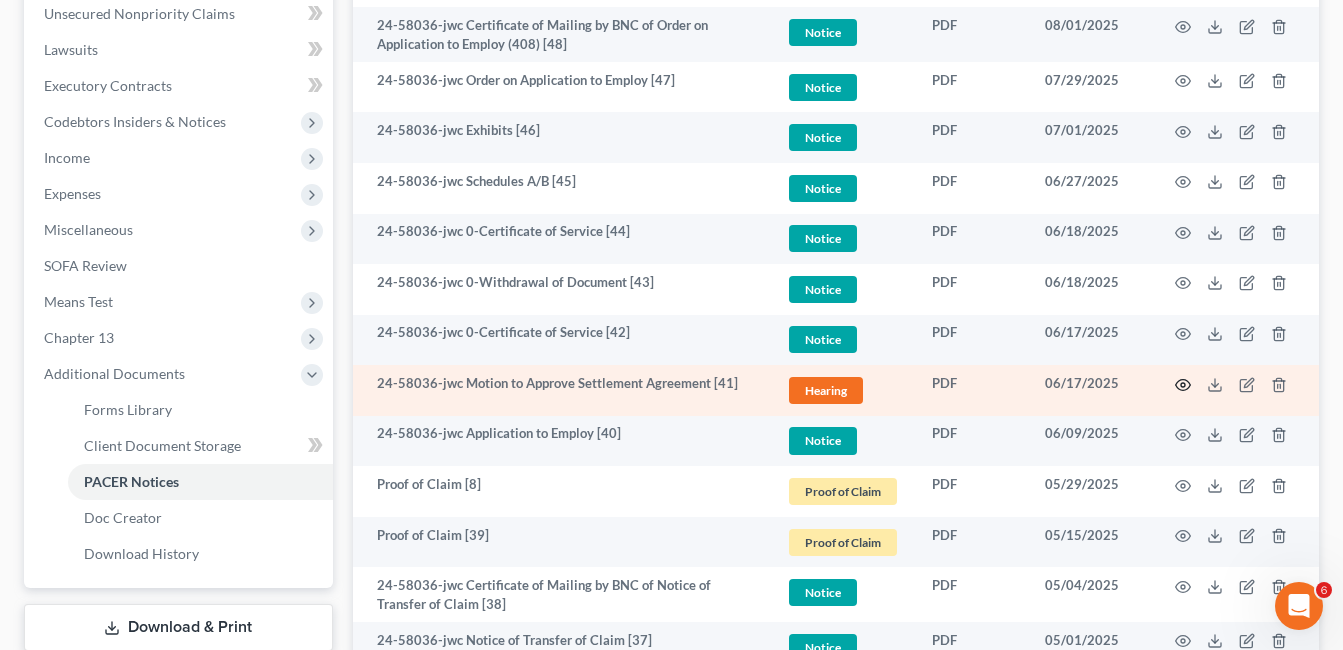 click 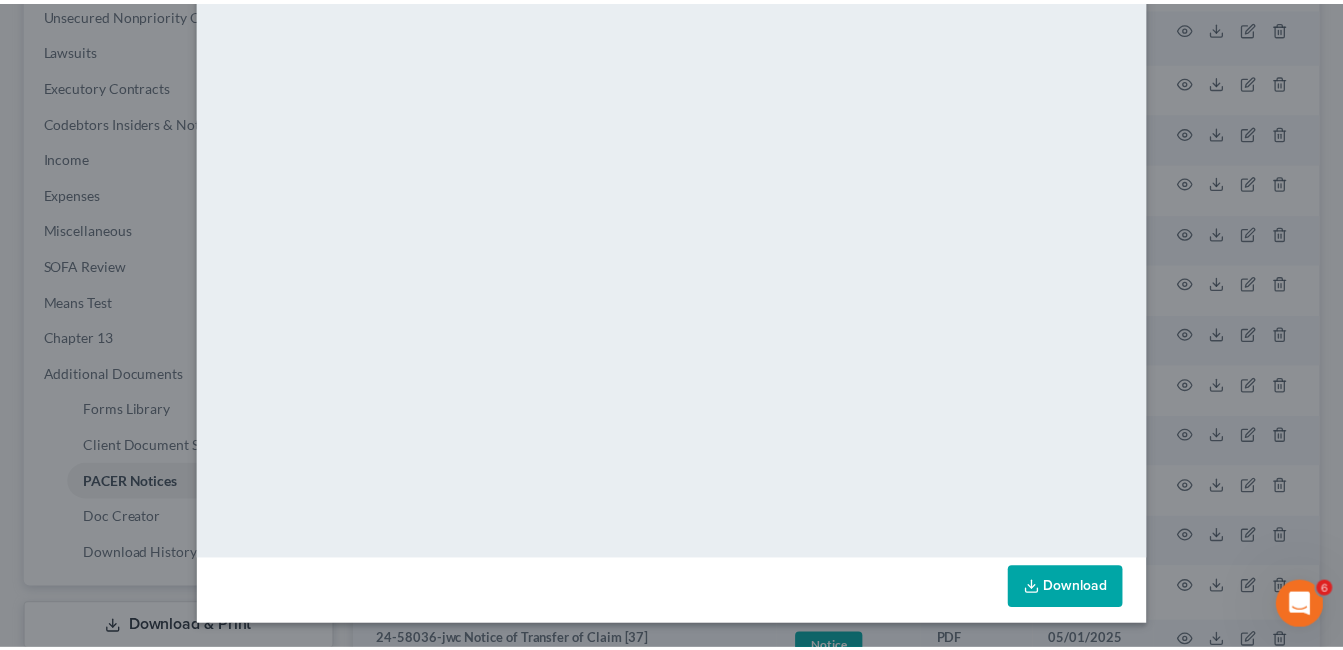 scroll, scrollTop: 0, scrollLeft: 0, axis: both 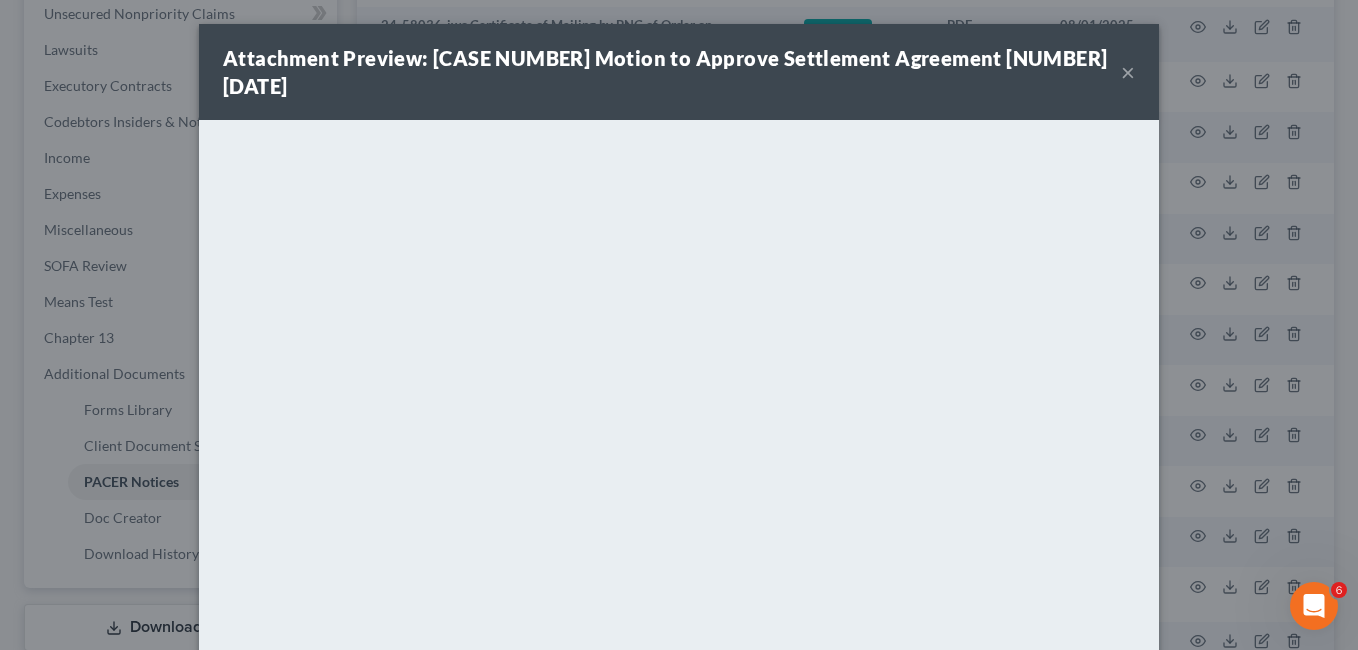 click on "×" at bounding box center (1128, 72) 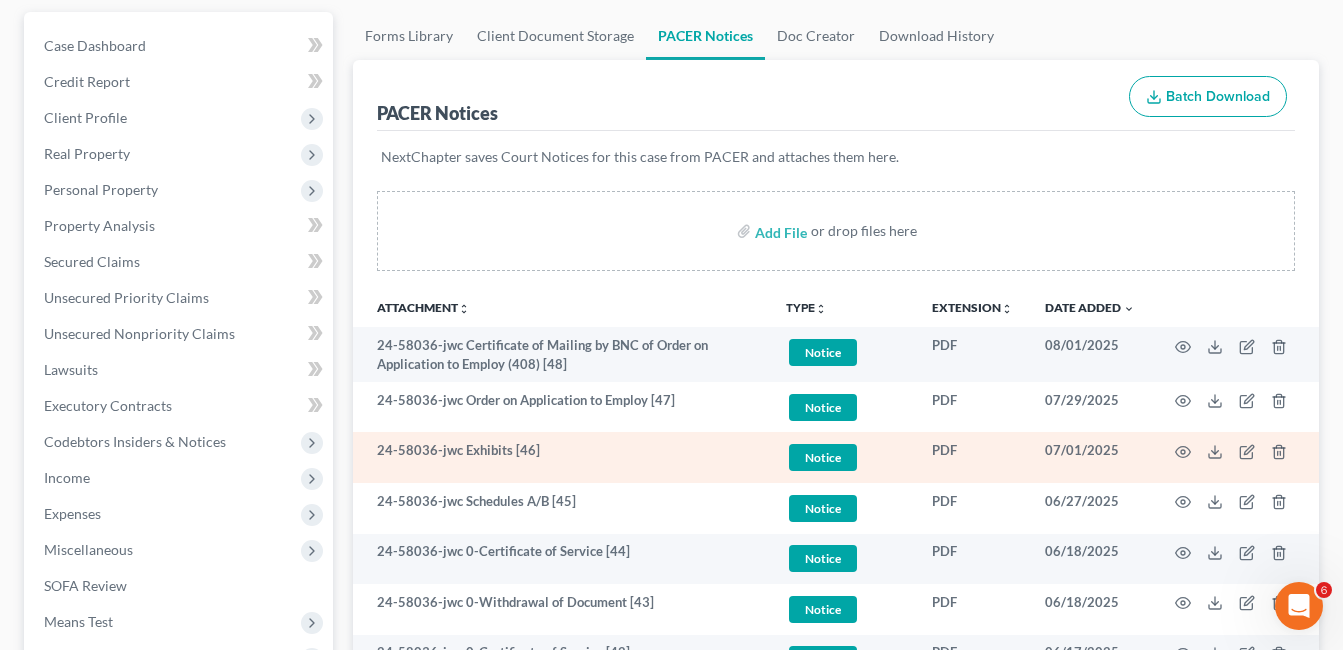scroll, scrollTop: 100, scrollLeft: 0, axis: vertical 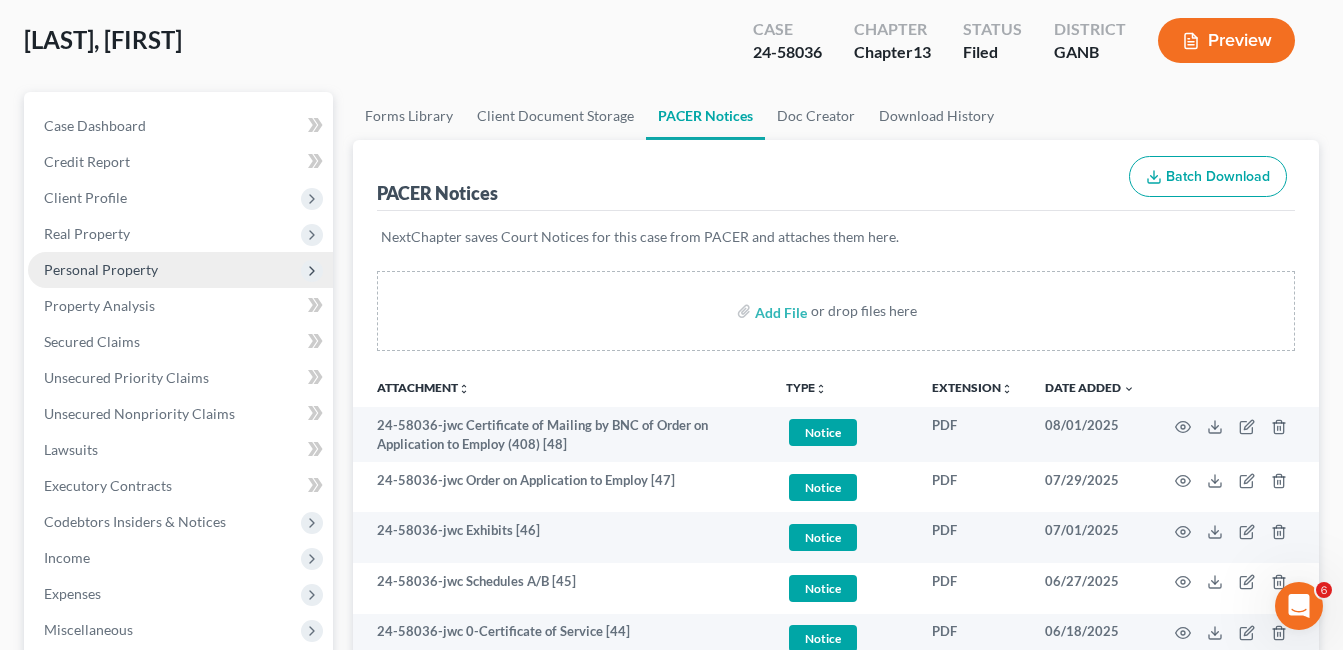 click on "Personal Property" at bounding box center [101, 269] 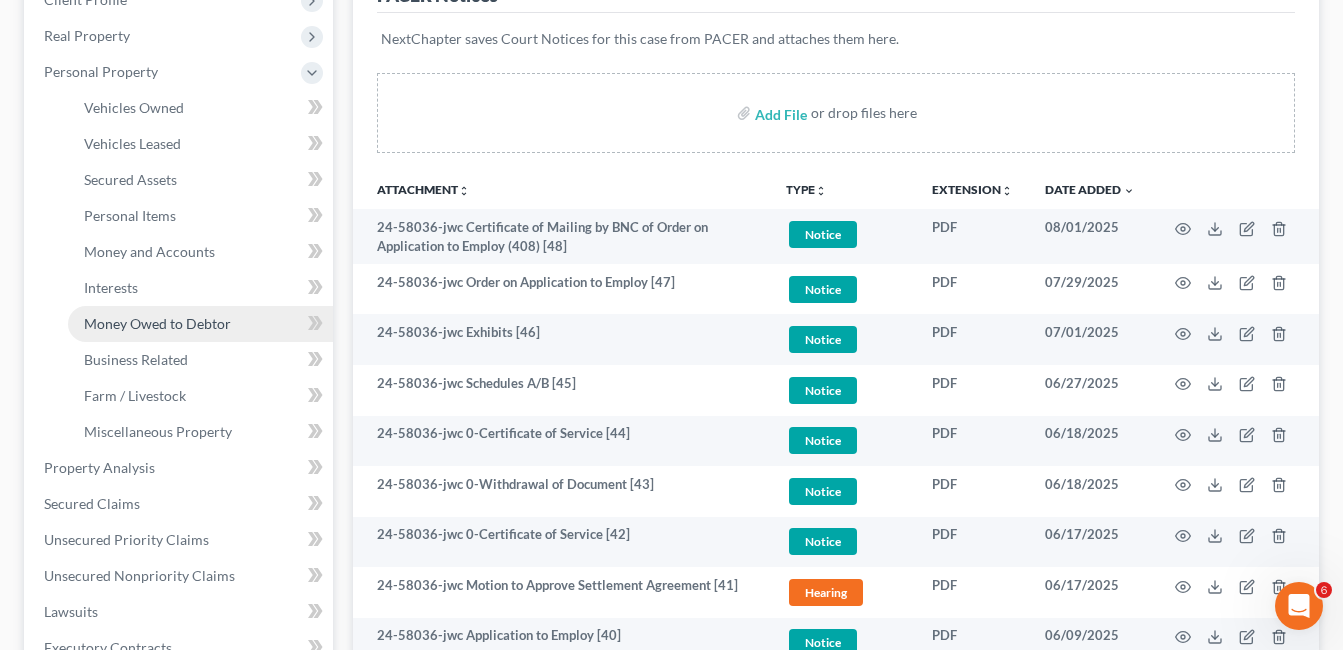 scroll, scrollTop: 300, scrollLeft: 0, axis: vertical 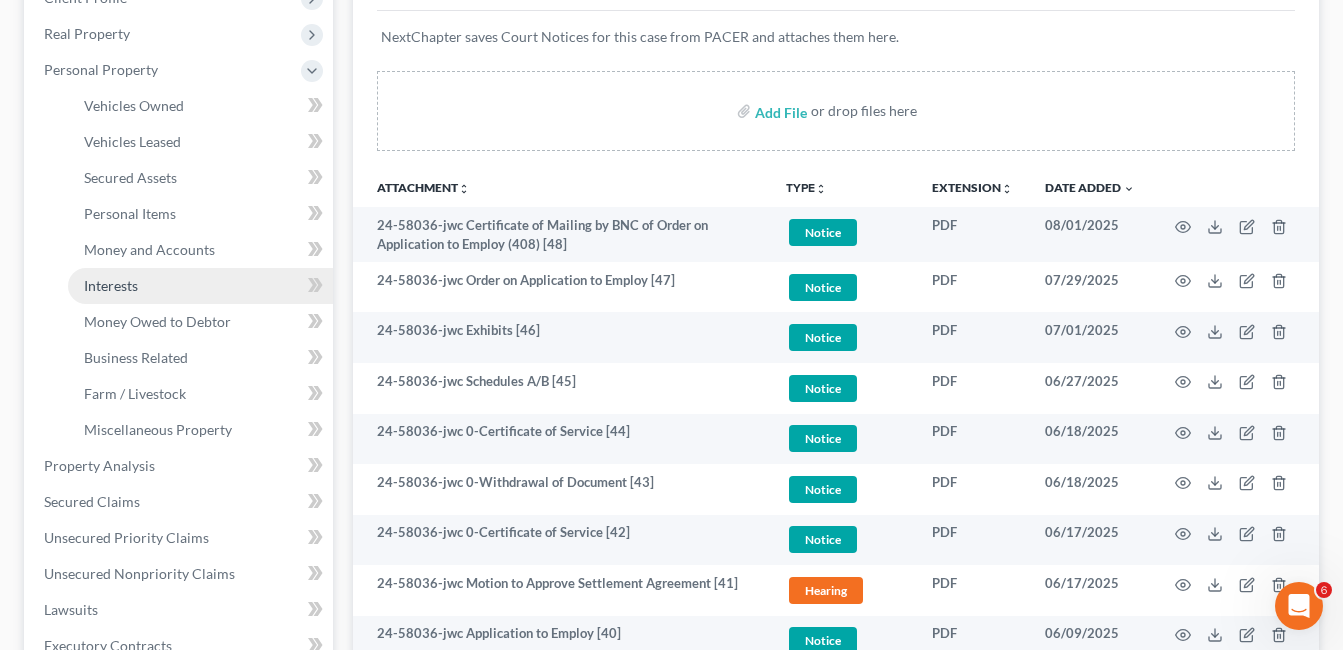 click on "Interests" at bounding box center [111, 285] 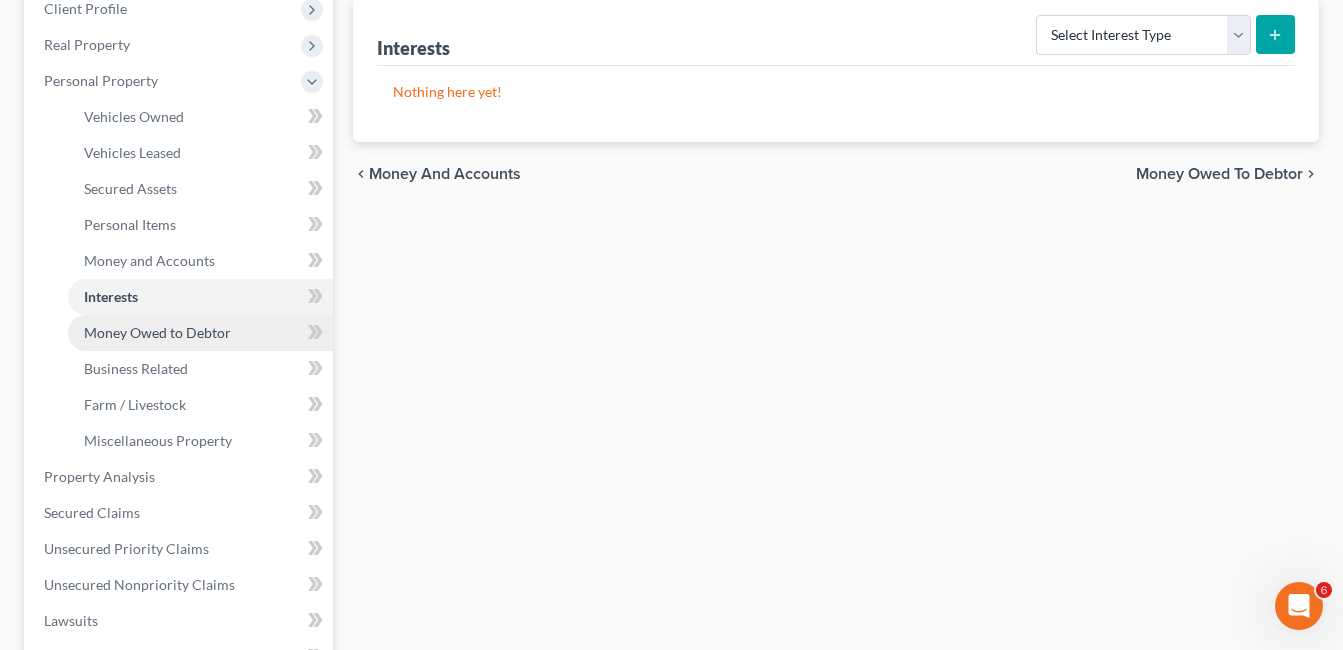 scroll, scrollTop: 300, scrollLeft: 0, axis: vertical 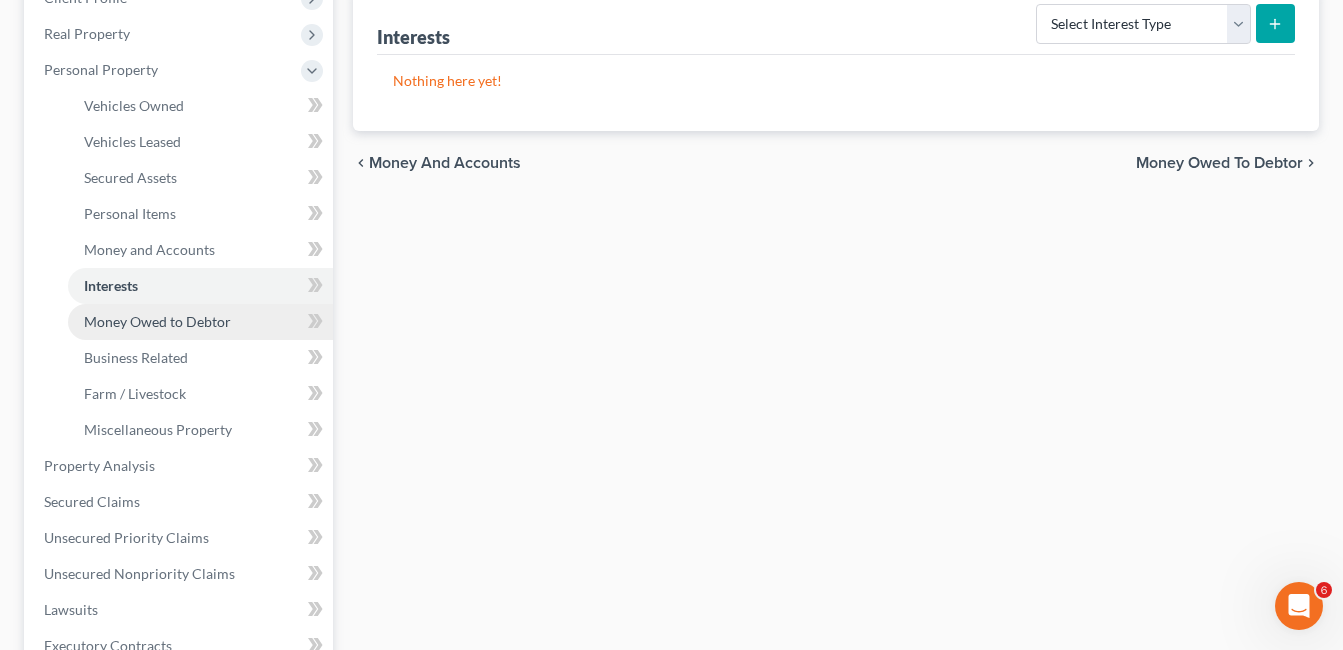 click on "Money Owed to Debtor" at bounding box center (157, 321) 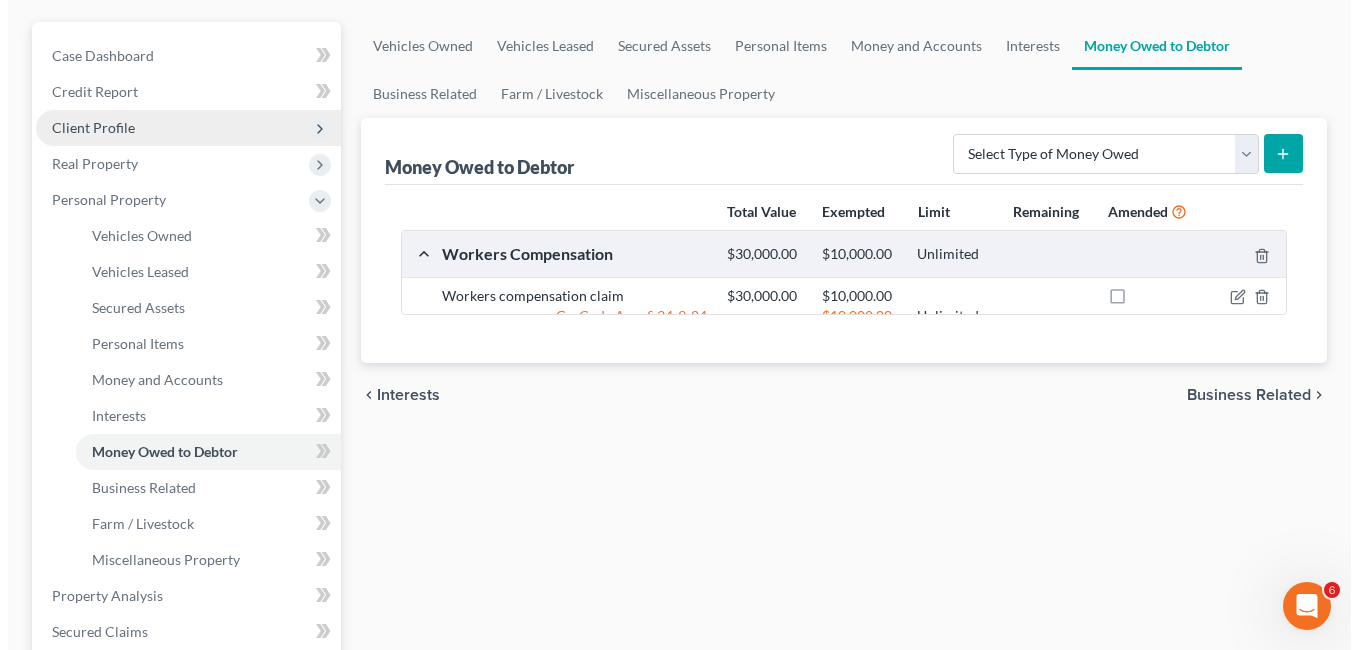 scroll, scrollTop: 0, scrollLeft: 0, axis: both 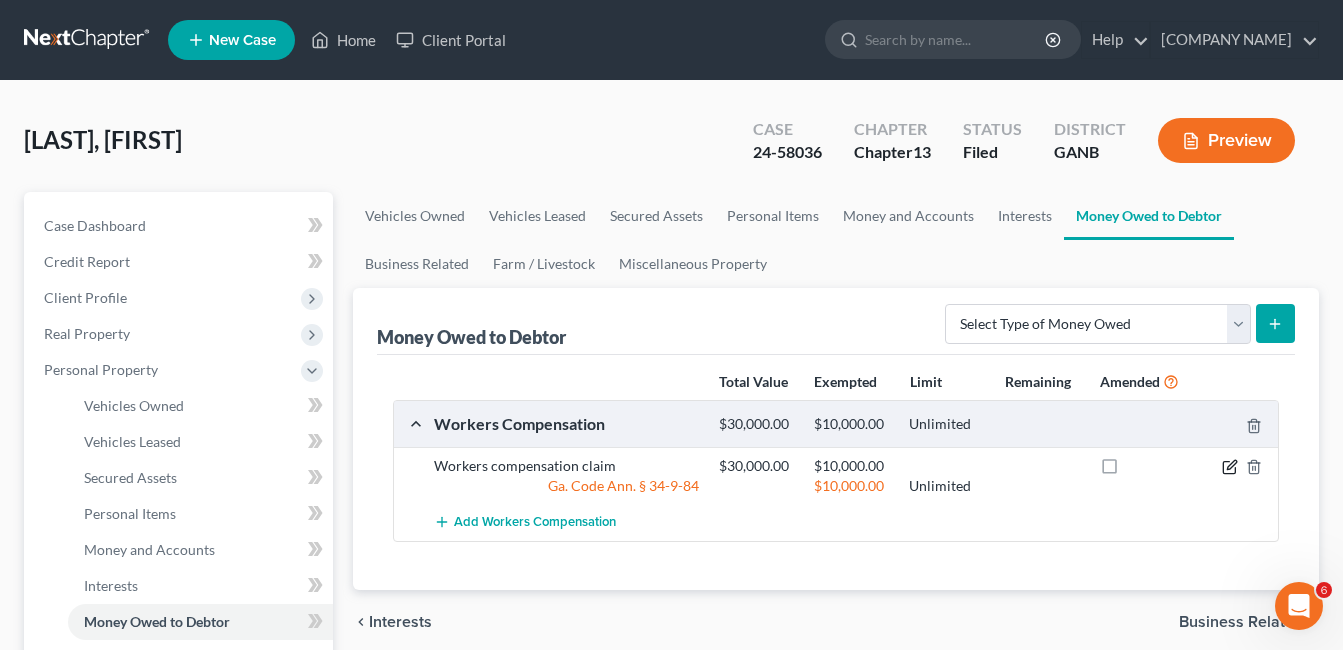 click 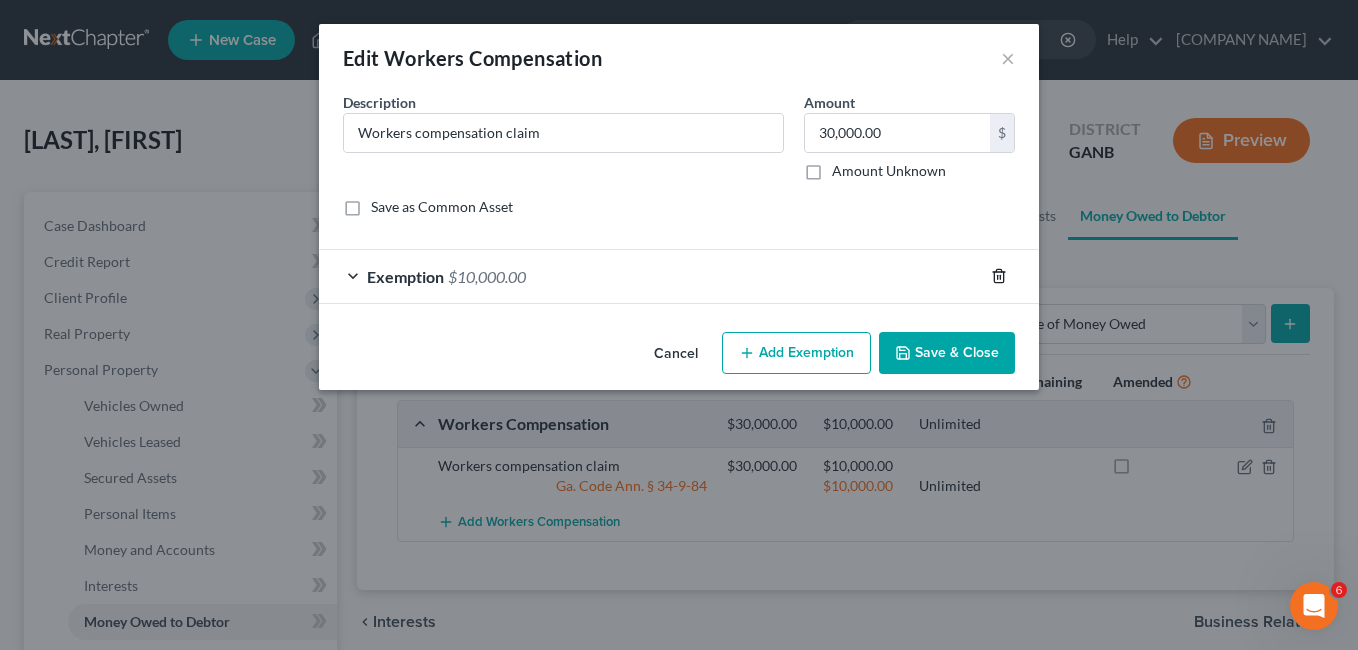 click 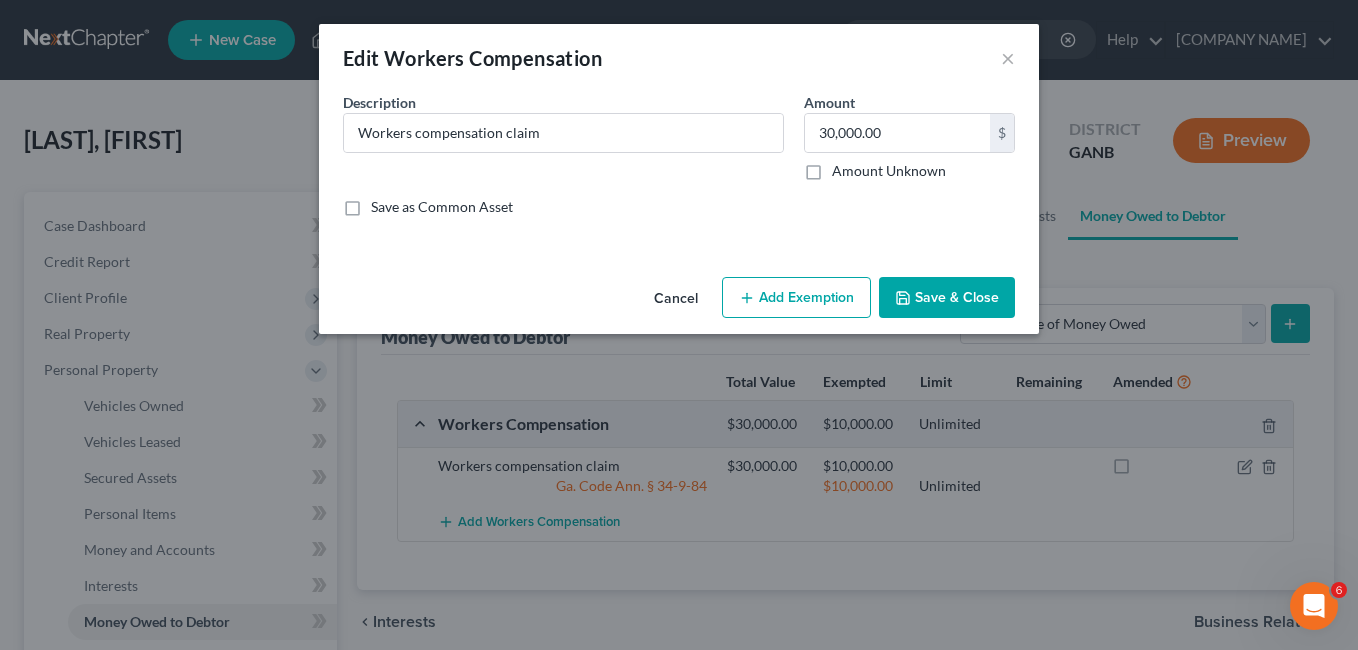 click on "Add Exemption" at bounding box center (796, 298) 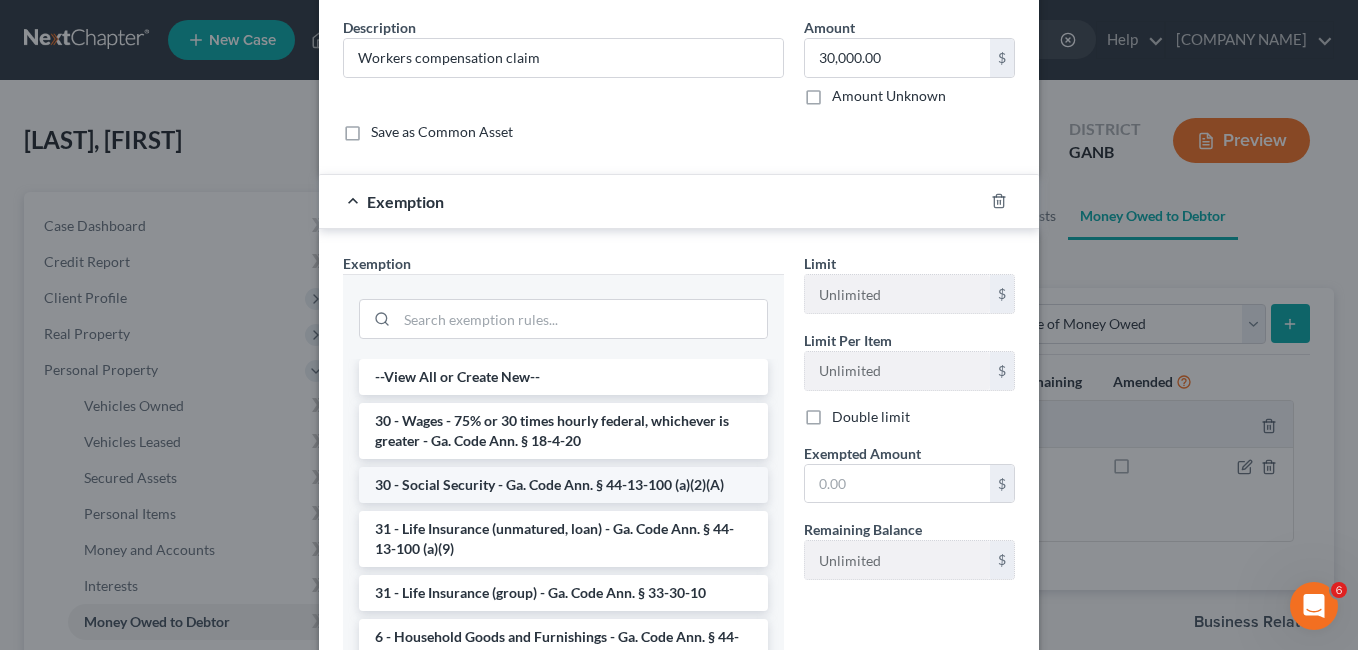 scroll, scrollTop: 200, scrollLeft: 0, axis: vertical 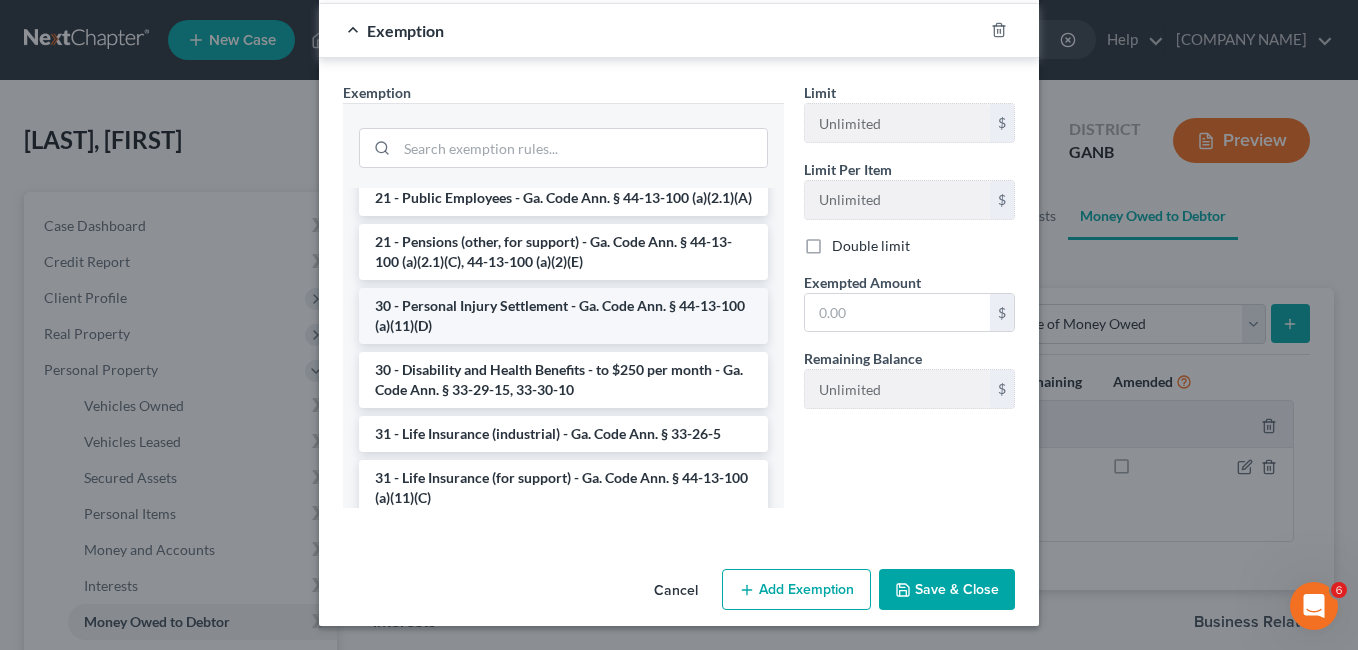 click on "30 - Personal Injury Settlement - Ga. Code Ann. § 44-13-100 (a)(11)(D)" at bounding box center (563, 316) 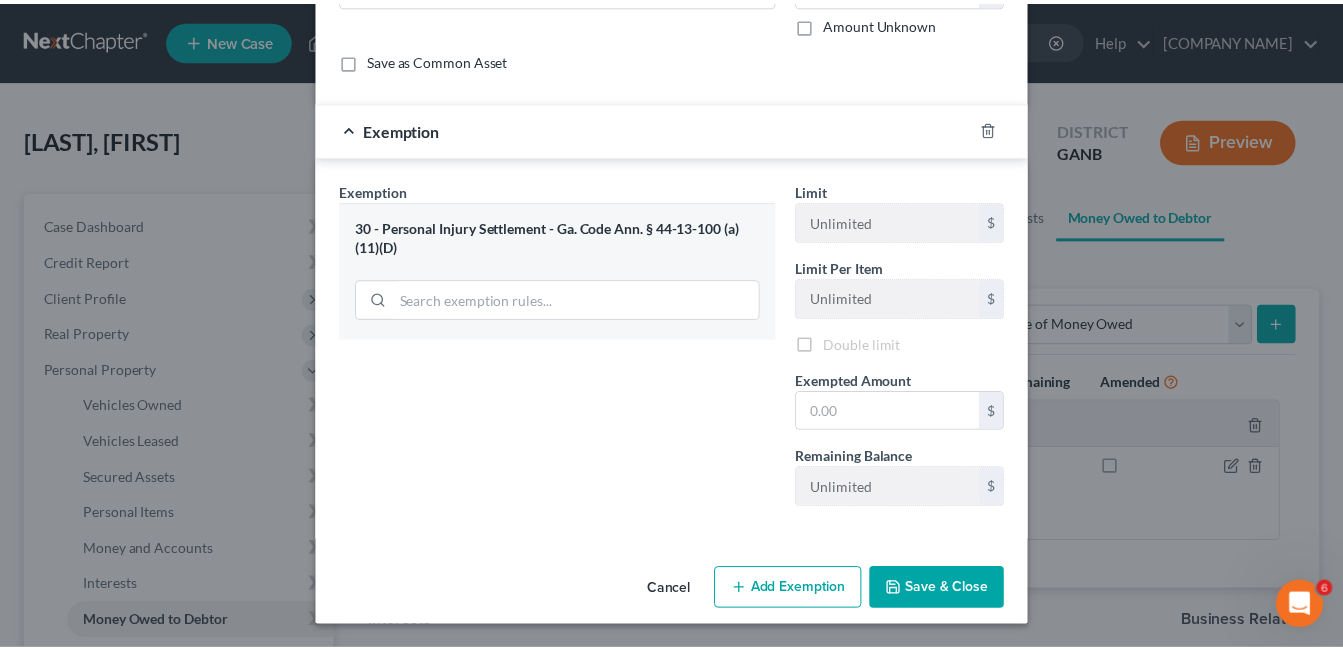 scroll, scrollTop: 151, scrollLeft: 0, axis: vertical 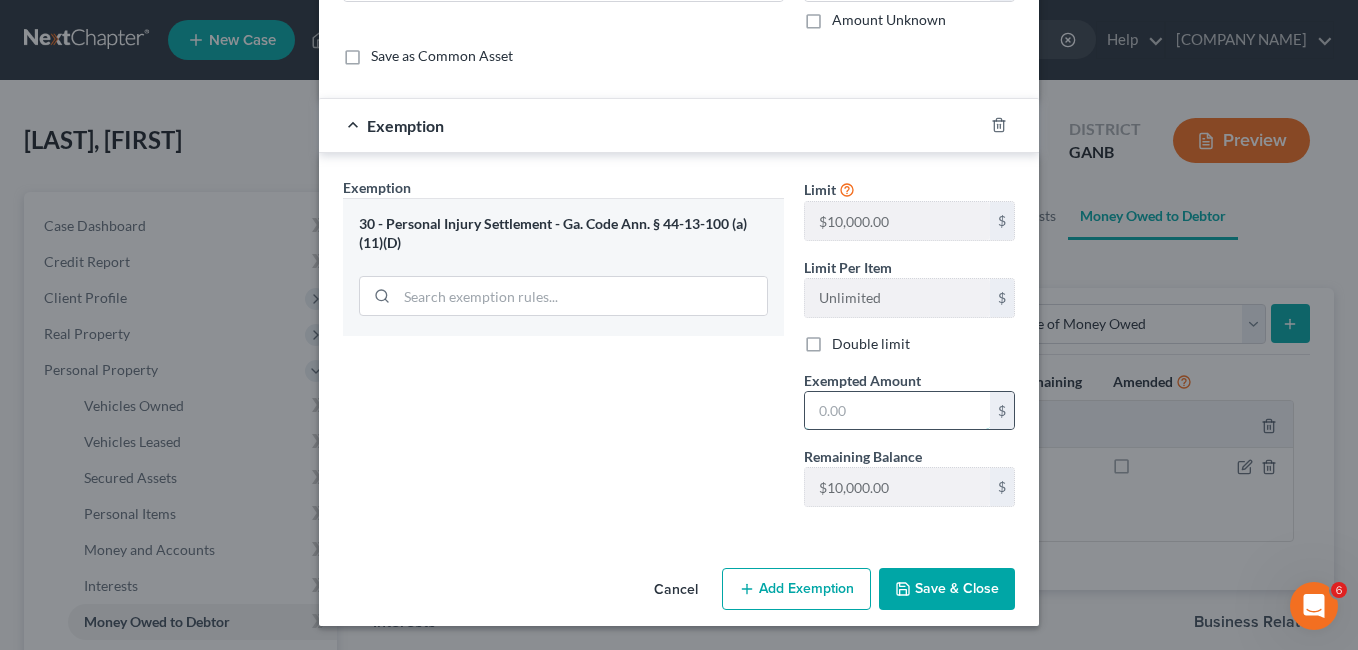 click at bounding box center (897, 411) 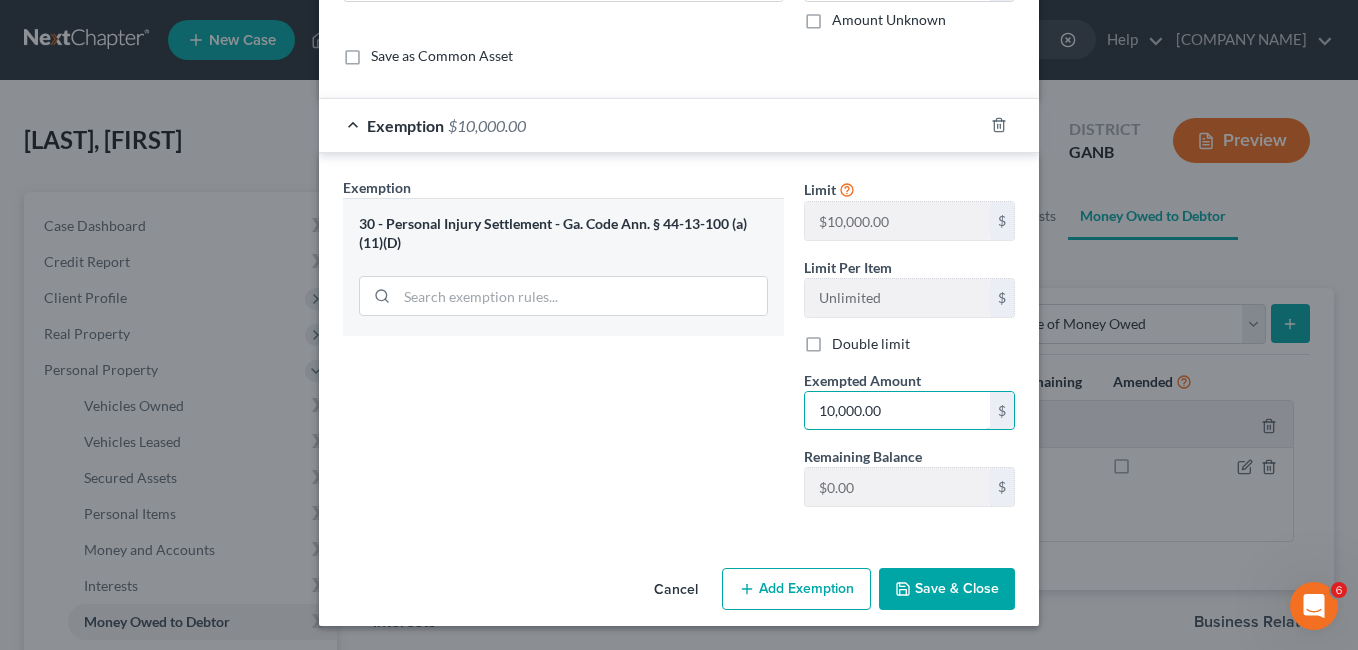 type on "10,000.00" 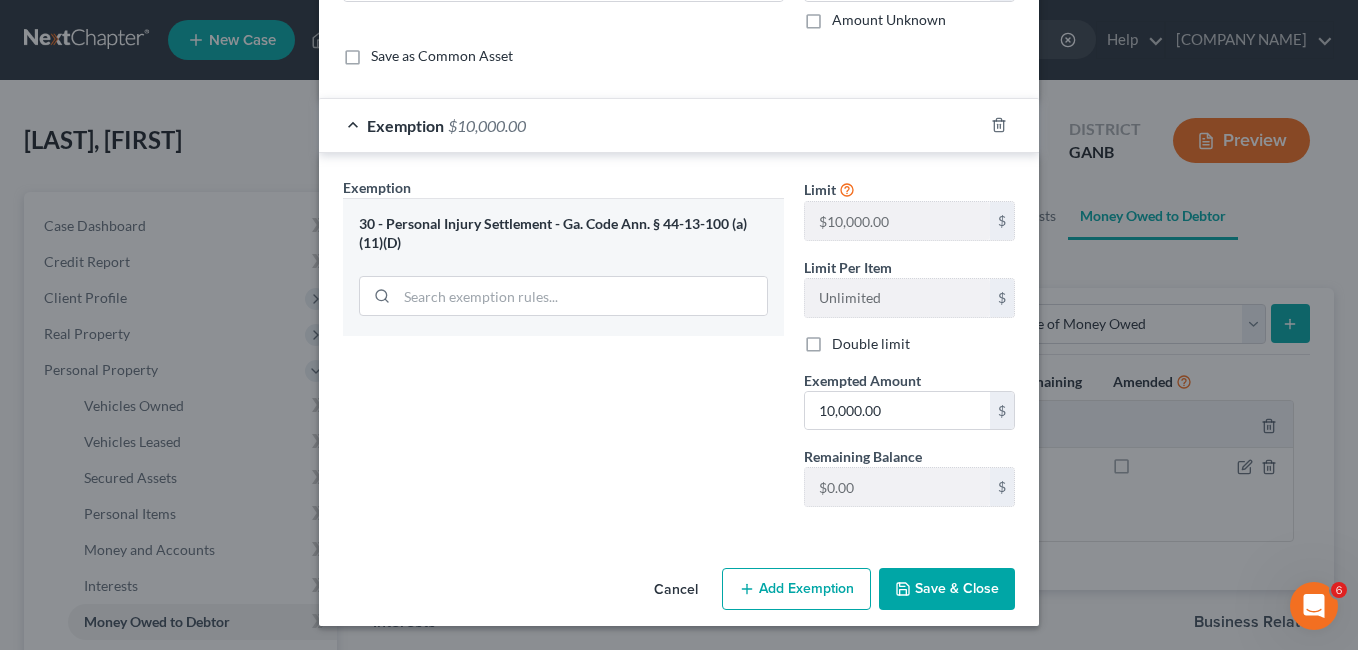 click on "Save & Close" at bounding box center (947, 589) 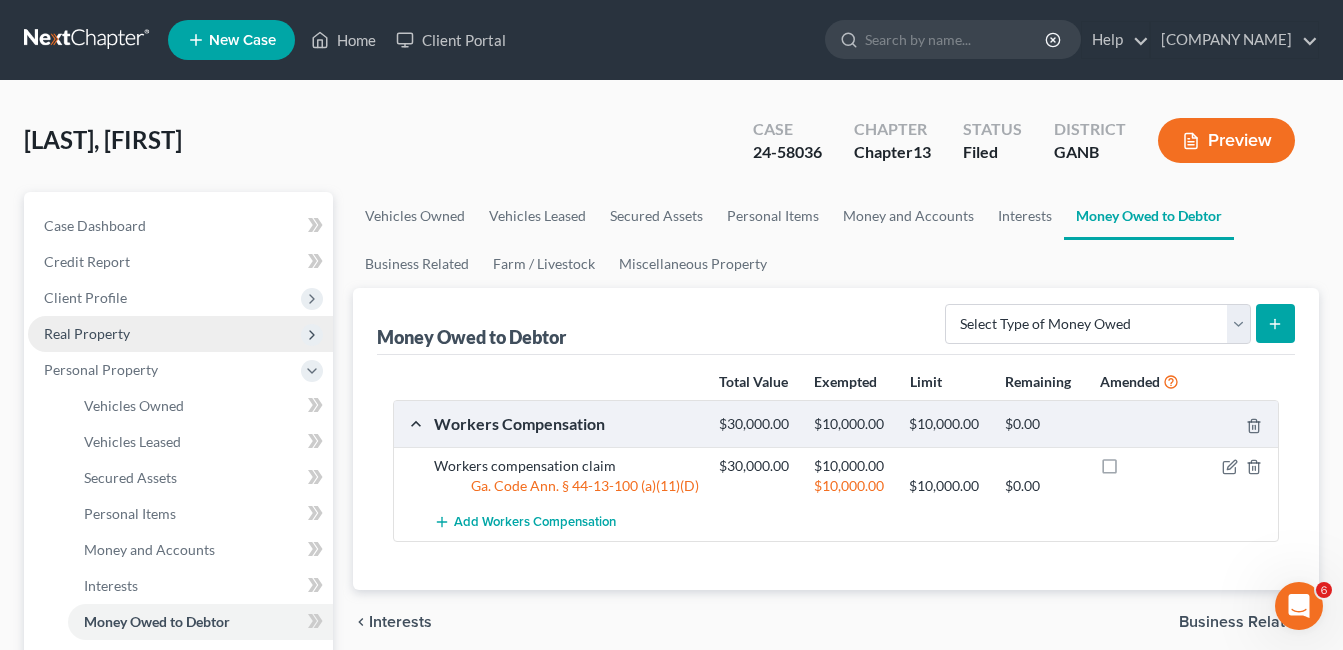 click on "Real Property" at bounding box center (87, 333) 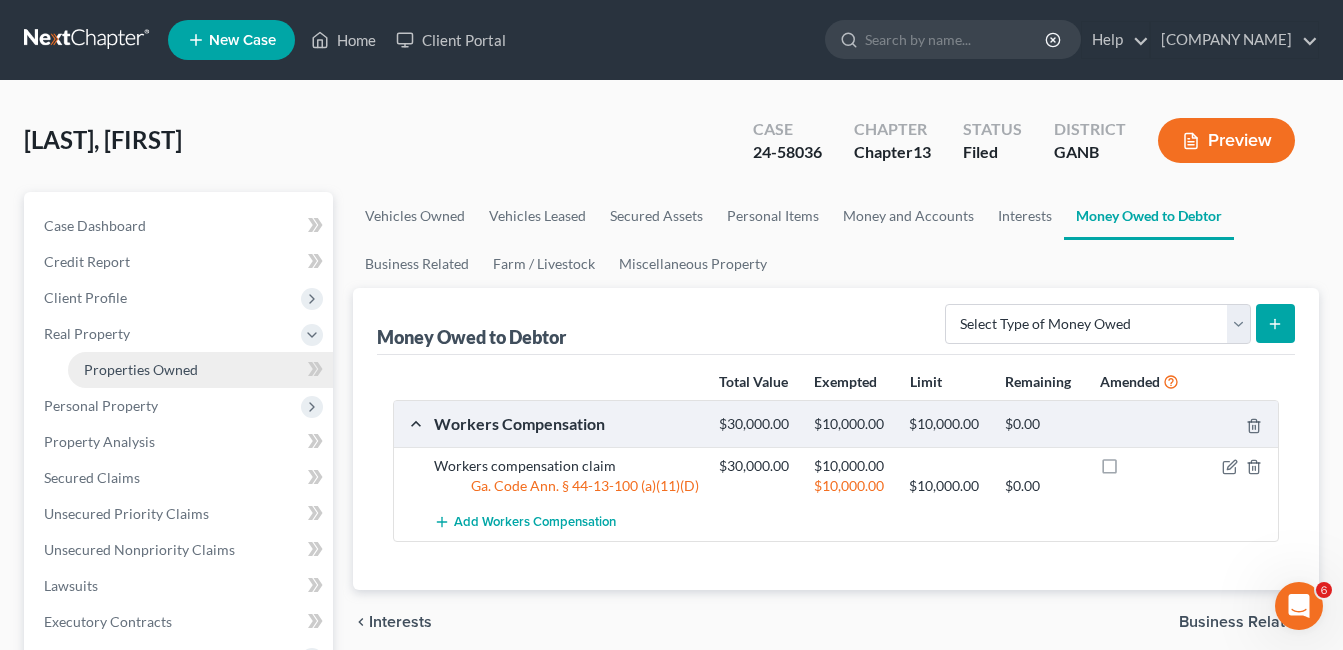 click on "Properties Owned" at bounding box center (141, 369) 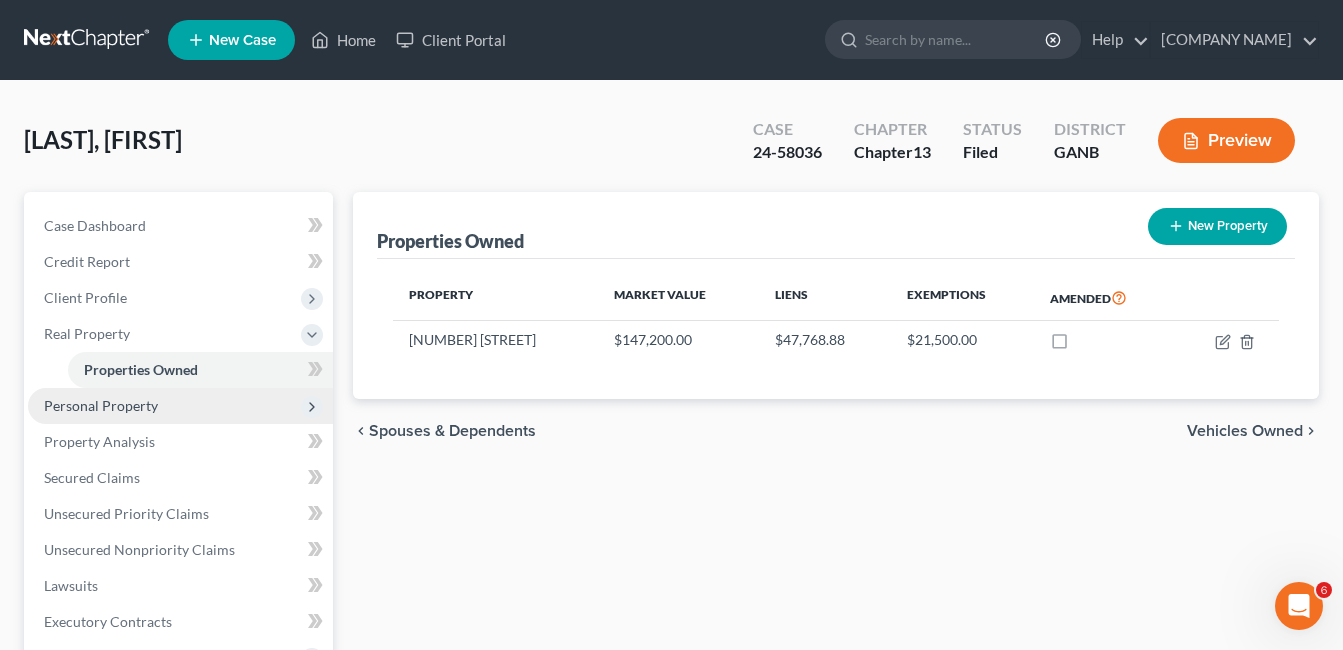 click on "Personal Property" at bounding box center [101, 405] 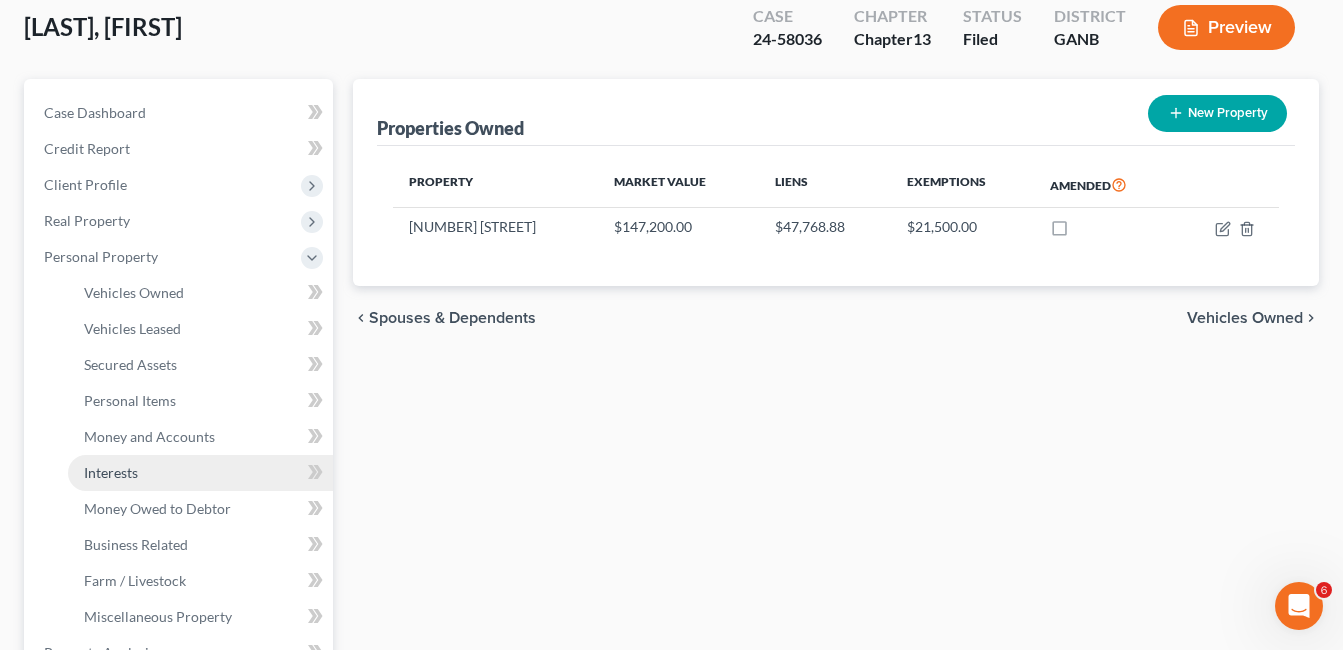 scroll, scrollTop: 200, scrollLeft: 0, axis: vertical 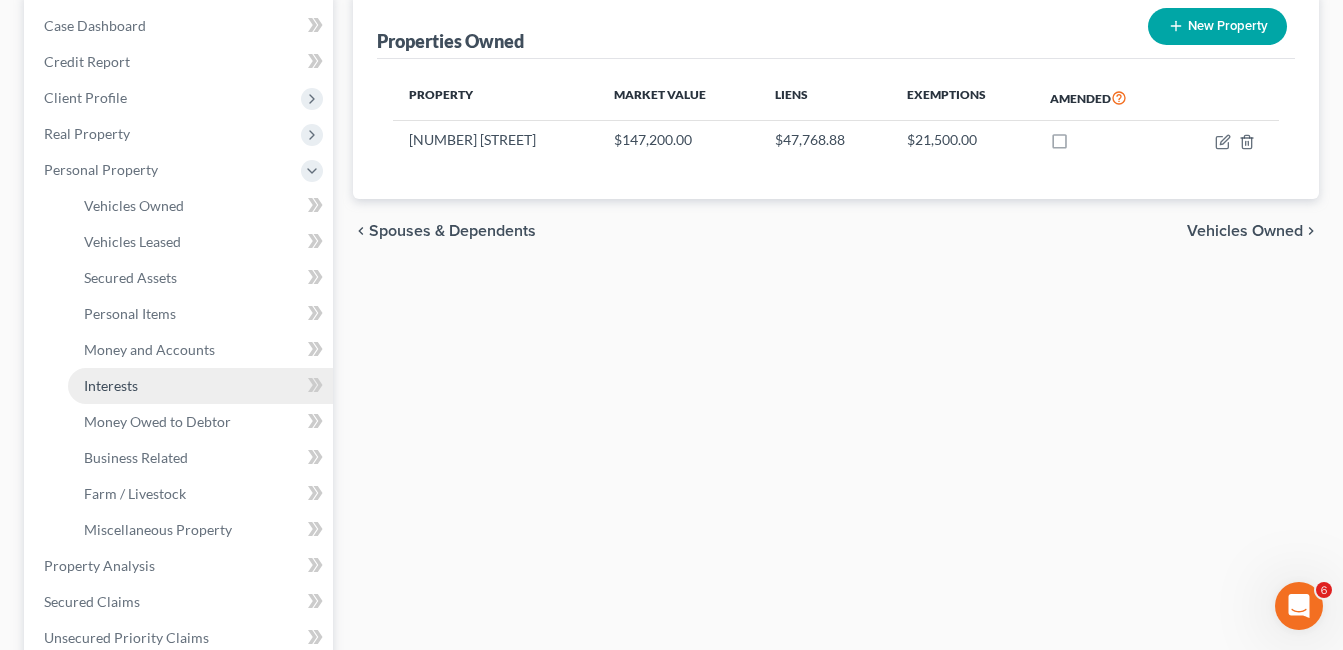 click on "Interests" at bounding box center (200, 386) 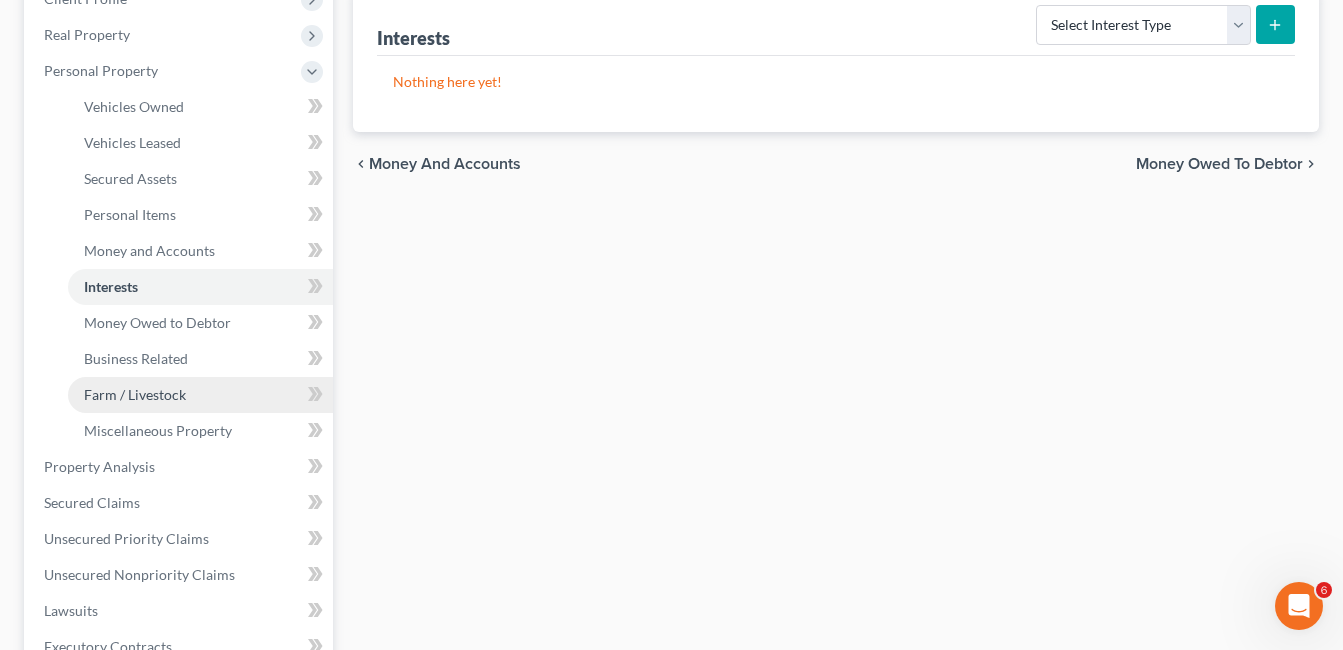 scroll, scrollTop: 300, scrollLeft: 0, axis: vertical 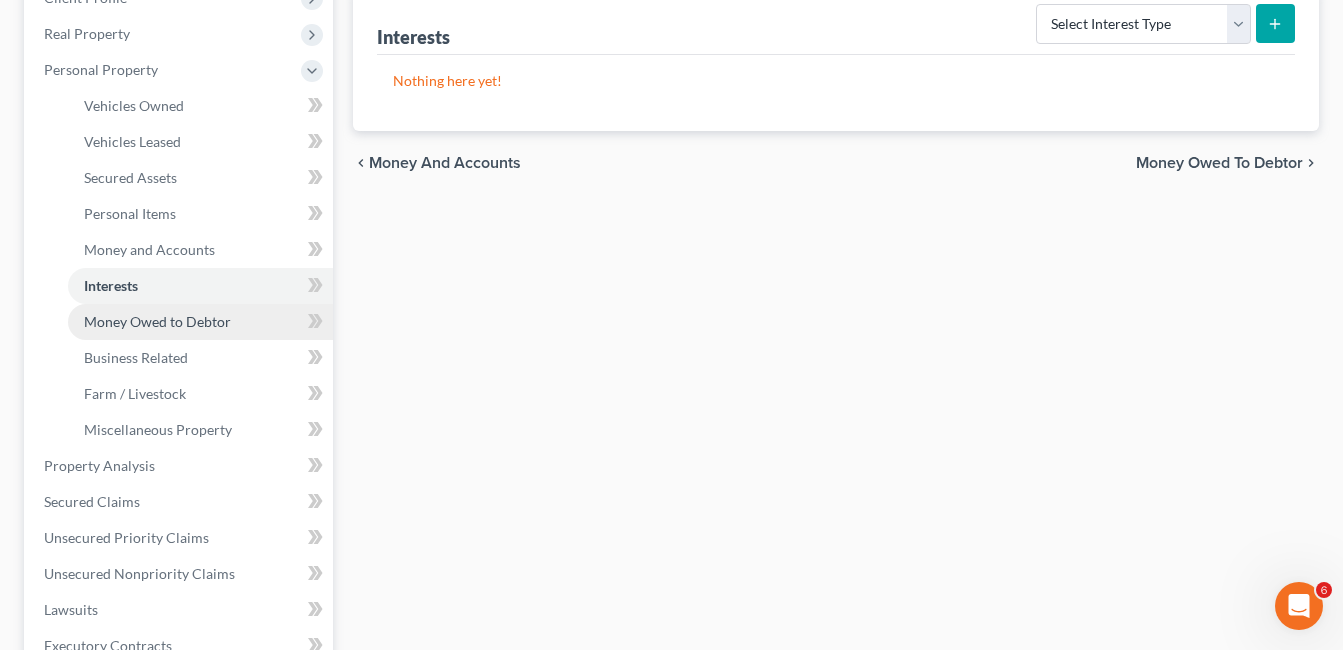 click on "Money Owed to Debtor" at bounding box center [157, 321] 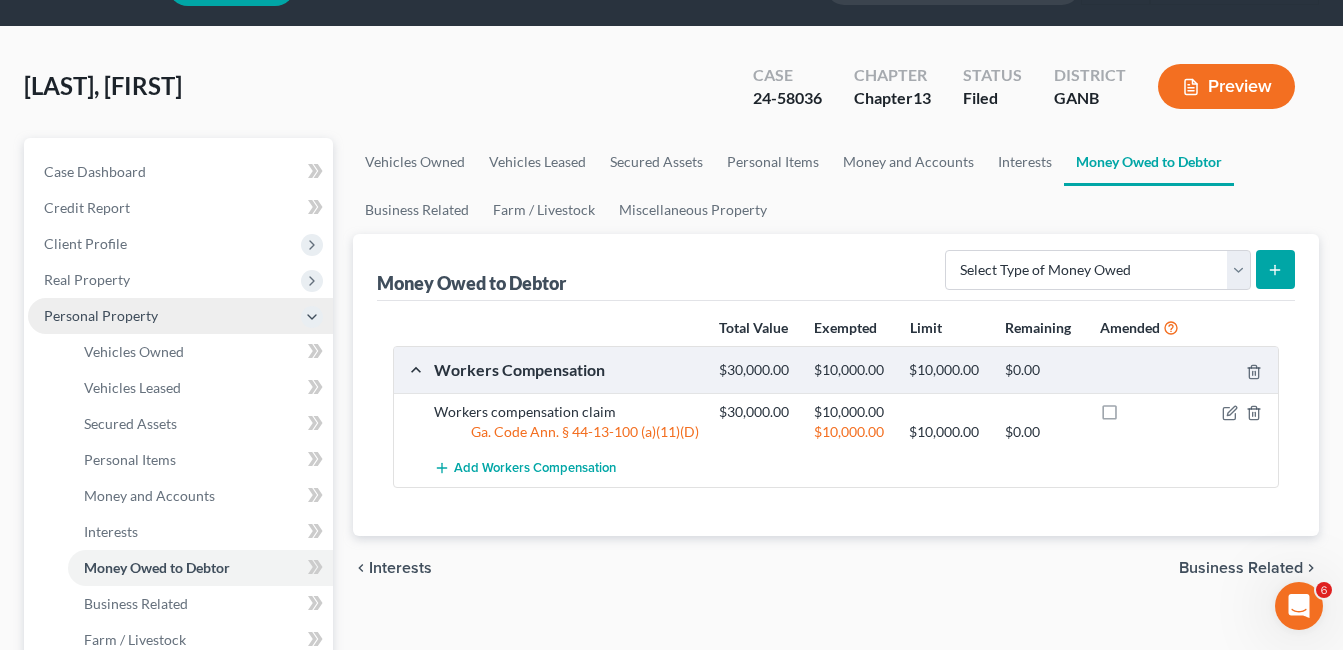 scroll, scrollTop: 100, scrollLeft: 0, axis: vertical 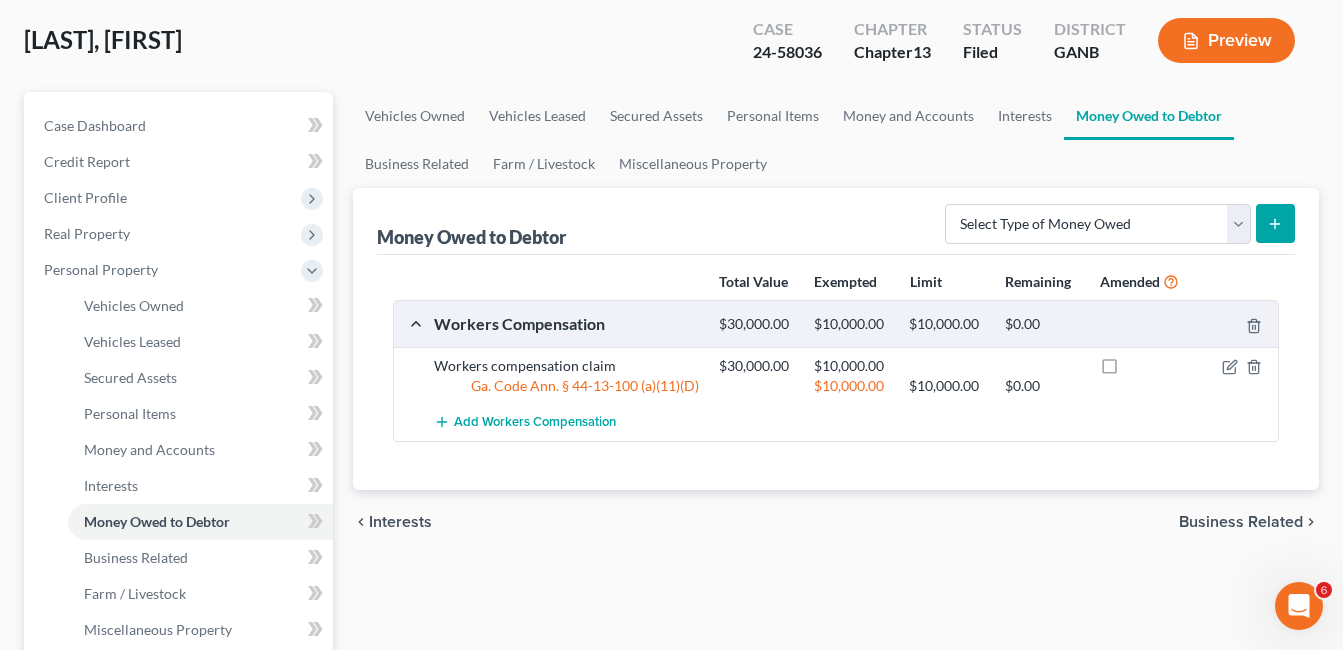 click at bounding box center (1128, 371) 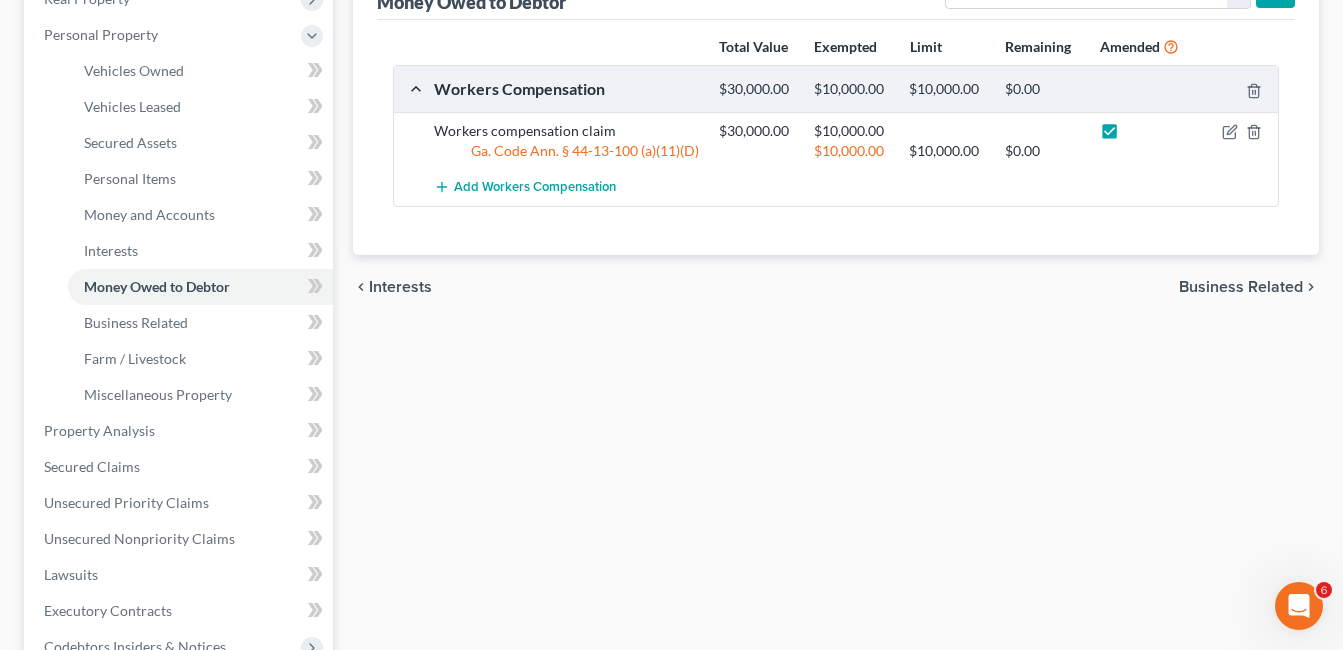 scroll, scrollTop: 300, scrollLeft: 0, axis: vertical 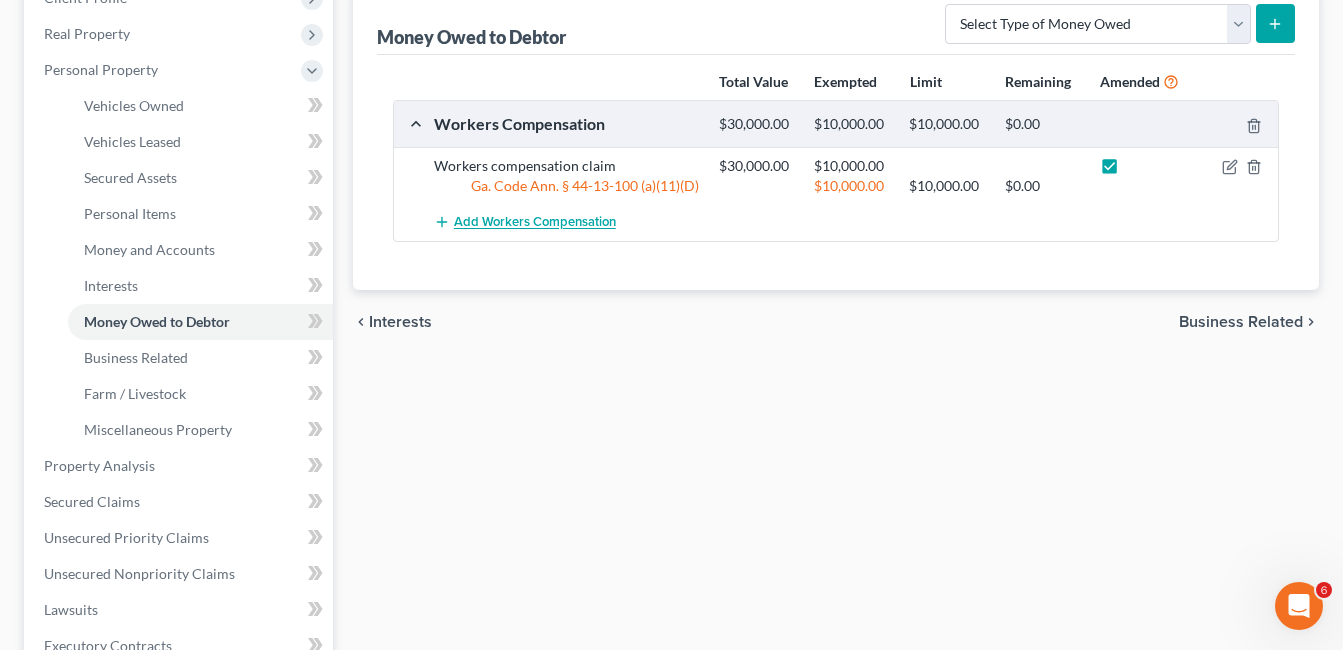 click on "Add Workers Compensation" at bounding box center (535, 223) 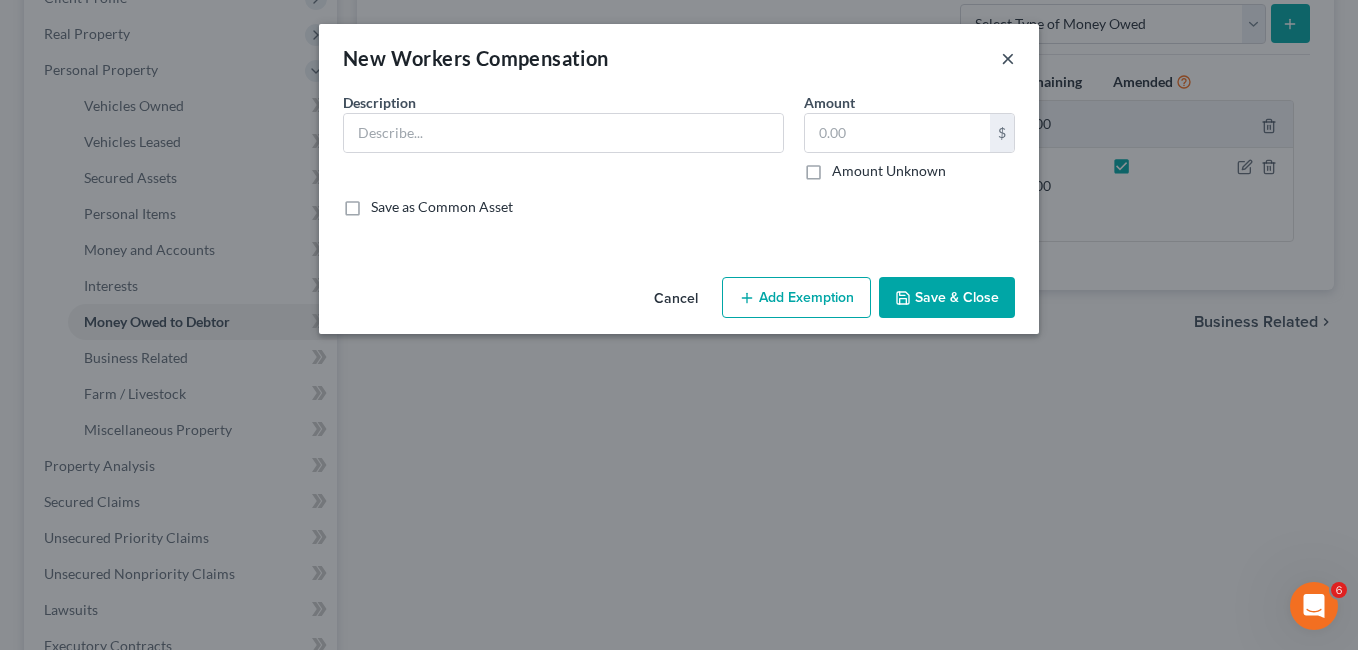 click on "×" at bounding box center (1008, 58) 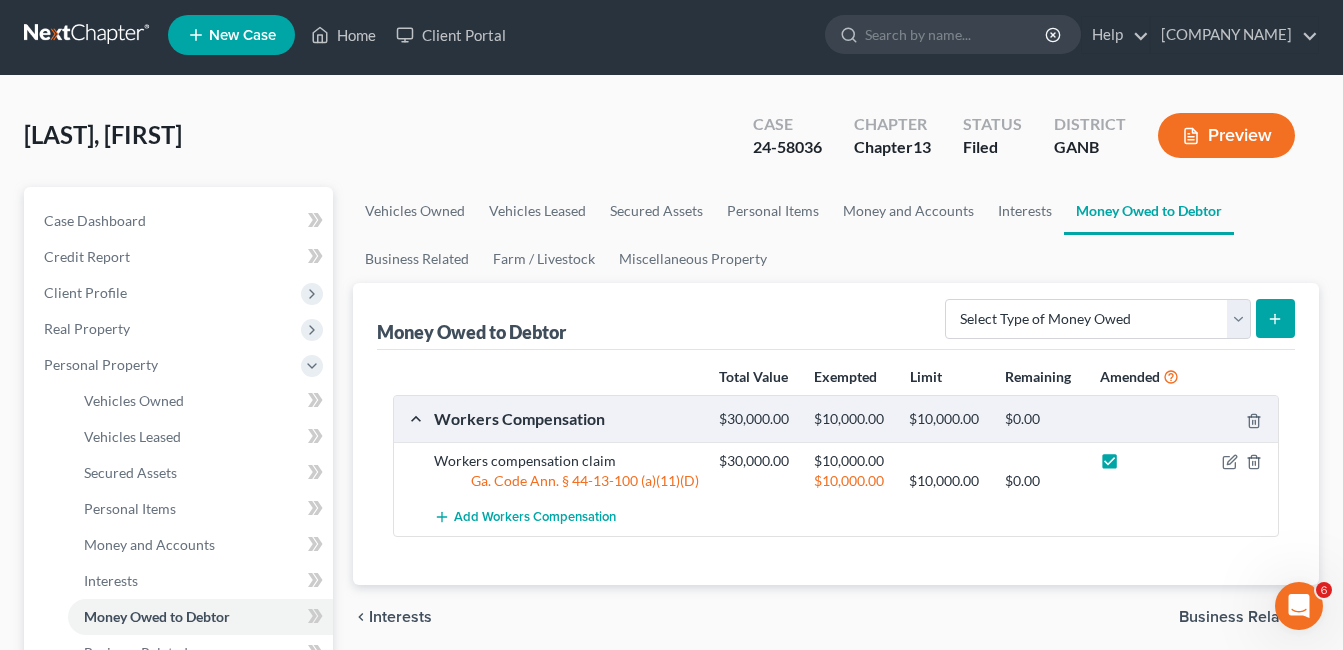 scroll, scrollTop: 0, scrollLeft: 0, axis: both 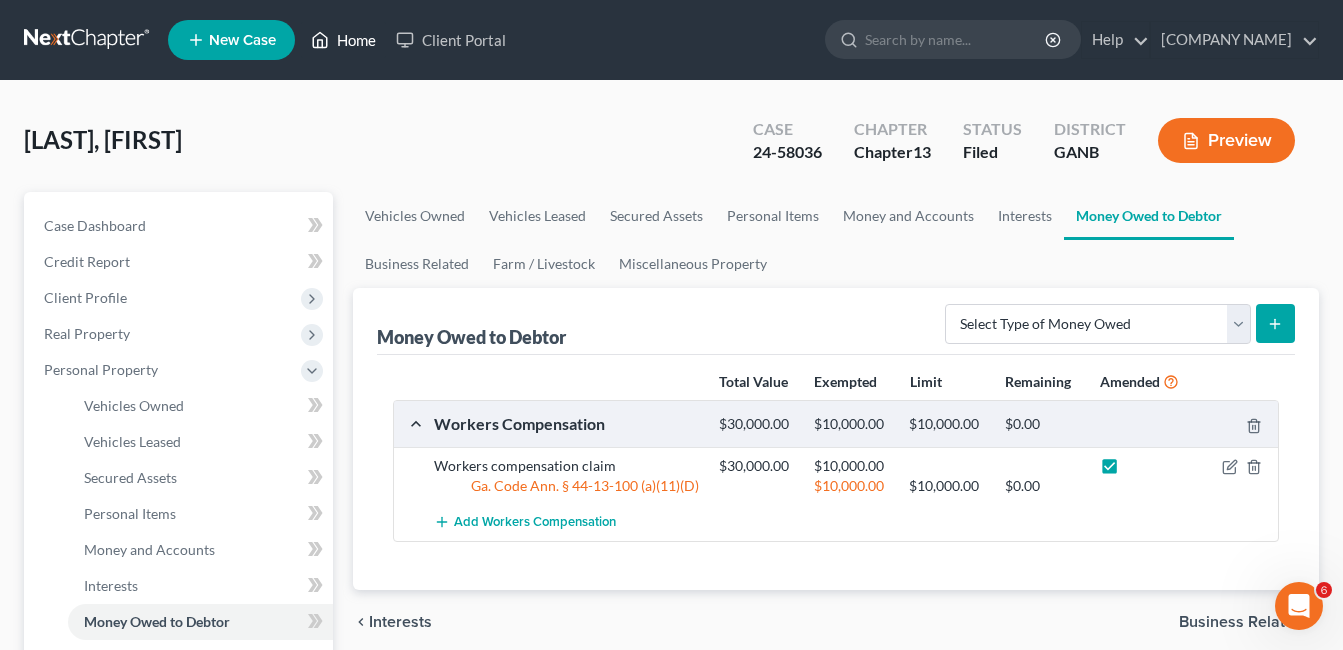 click on "Home" at bounding box center (343, 40) 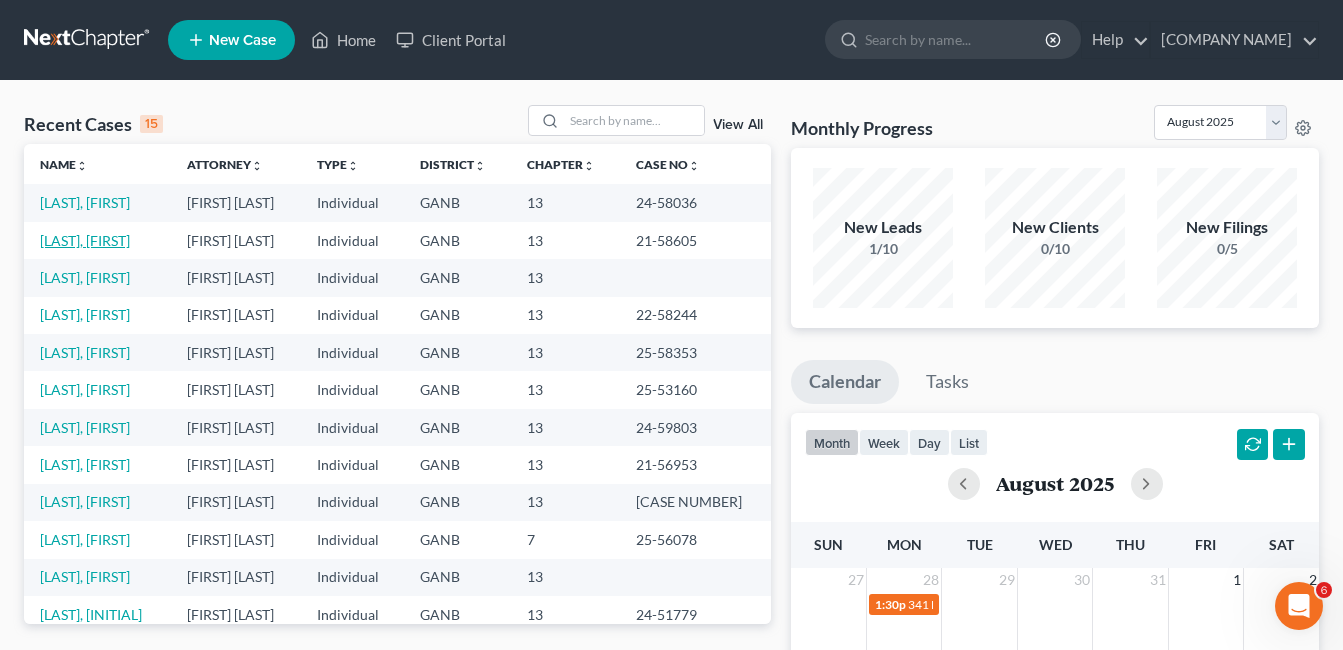 click on "[LAST], [FIRST]" at bounding box center [85, 240] 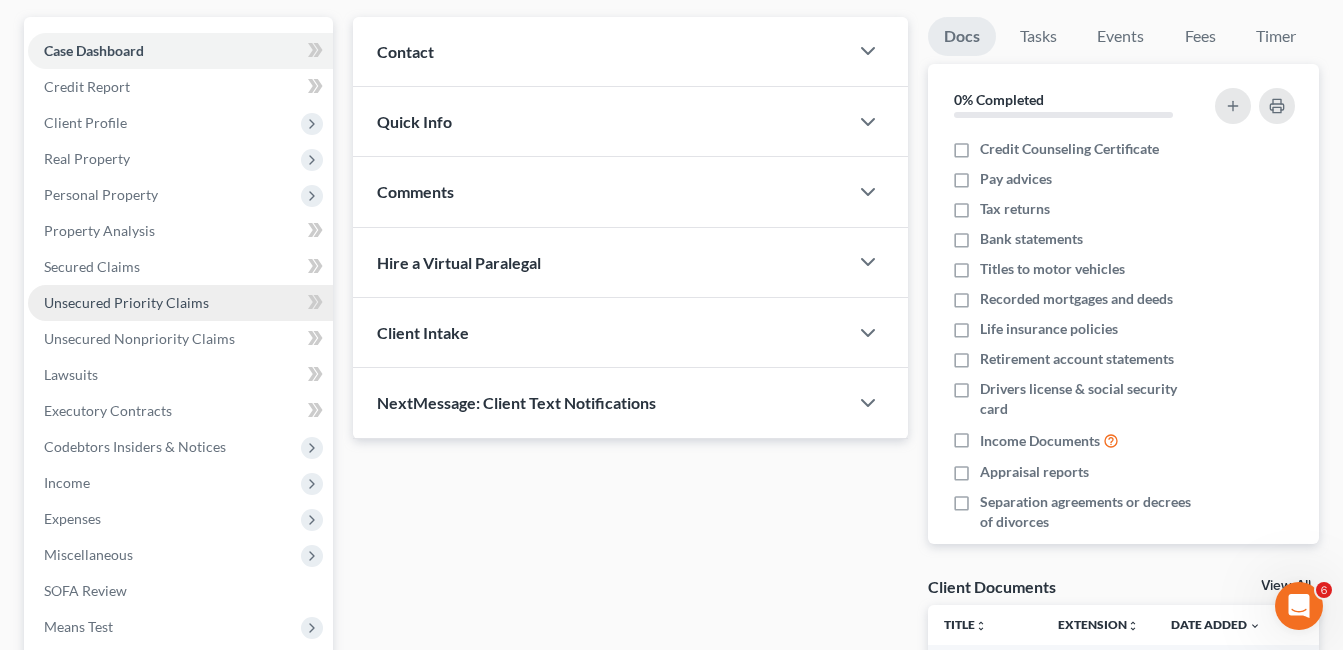 scroll, scrollTop: 200, scrollLeft: 0, axis: vertical 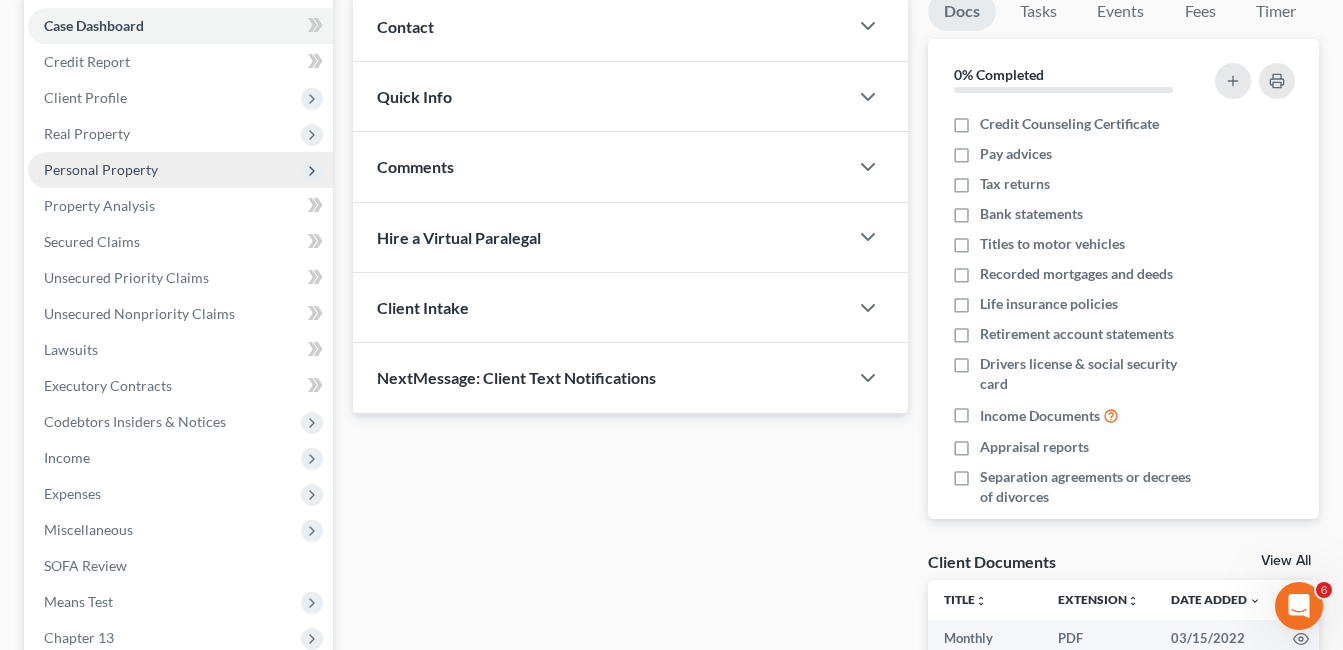 click on "Personal Property" at bounding box center (101, 169) 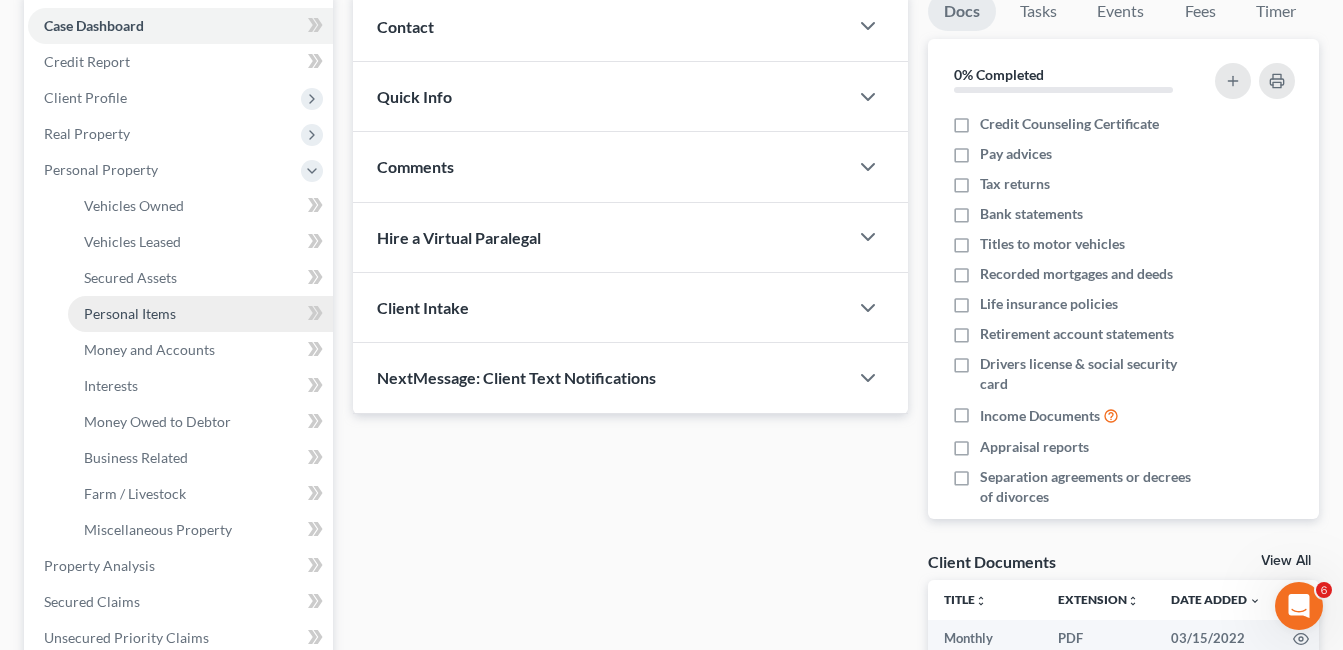 click on "Personal Items" at bounding box center [130, 313] 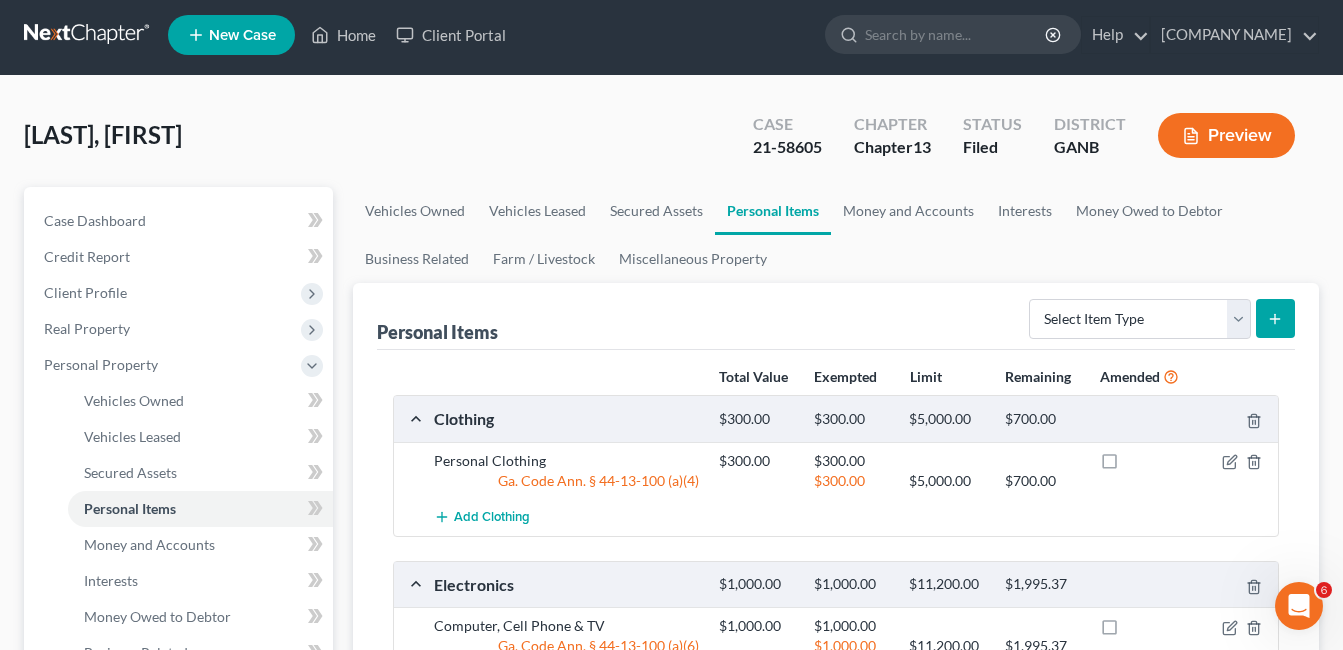 scroll, scrollTop: 0, scrollLeft: 0, axis: both 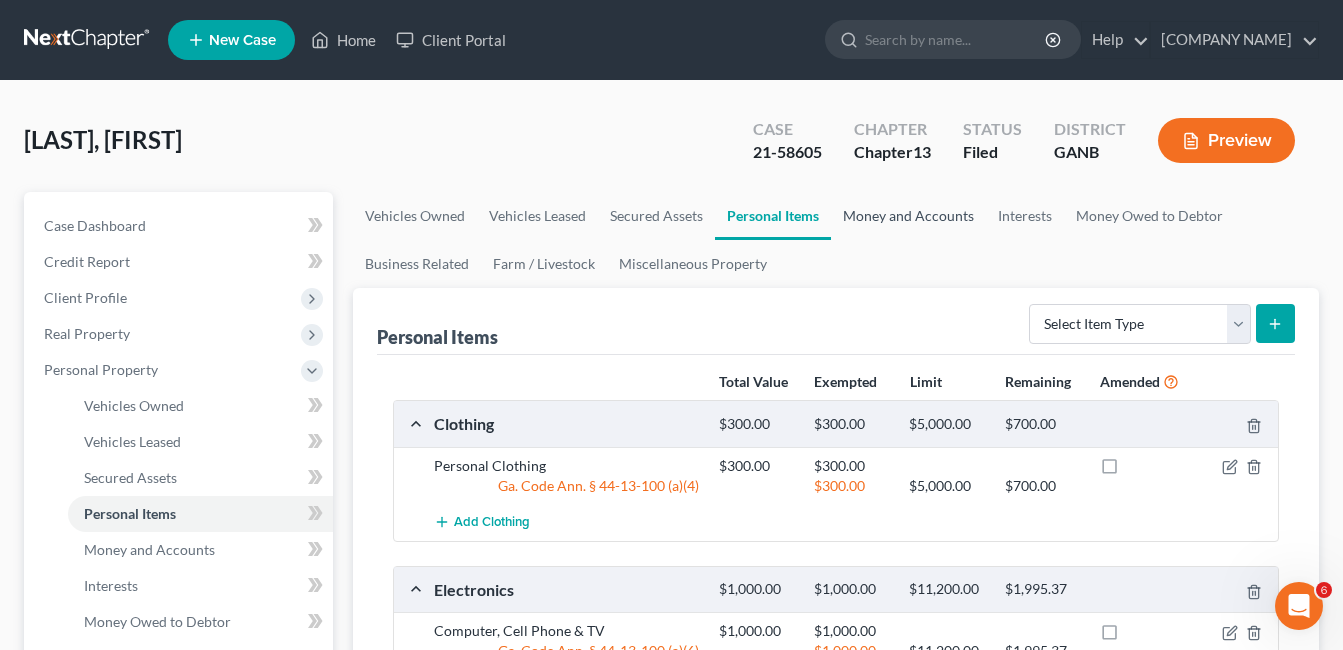click on "Money and Accounts" at bounding box center (908, 216) 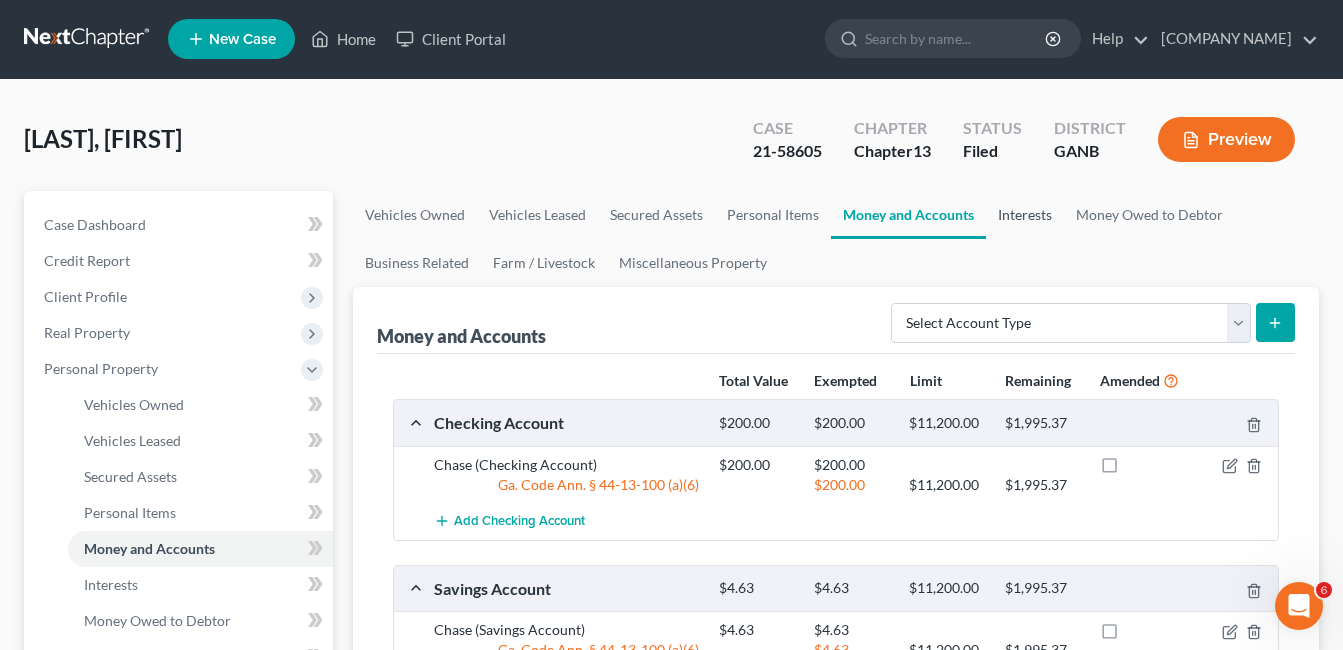 scroll, scrollTop: 0, scrollLeft: 0, axis: both 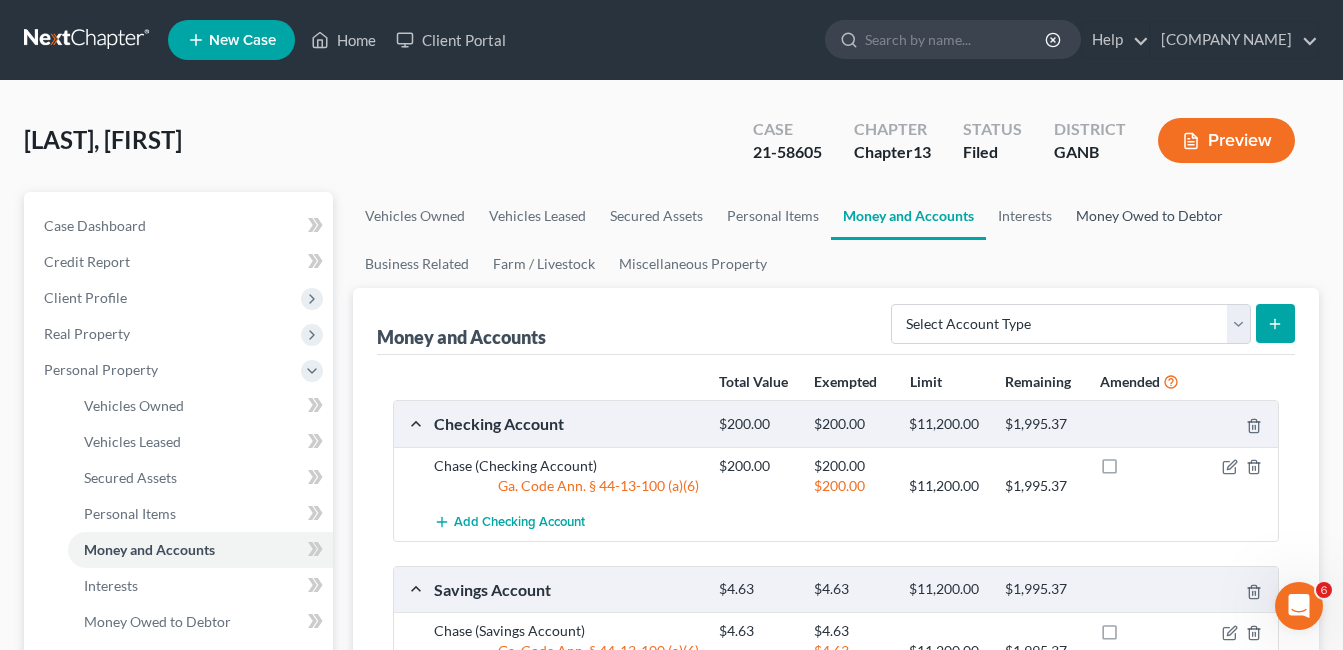 click on "Money Owed to Debtor" at bounding box center (1149, 216) 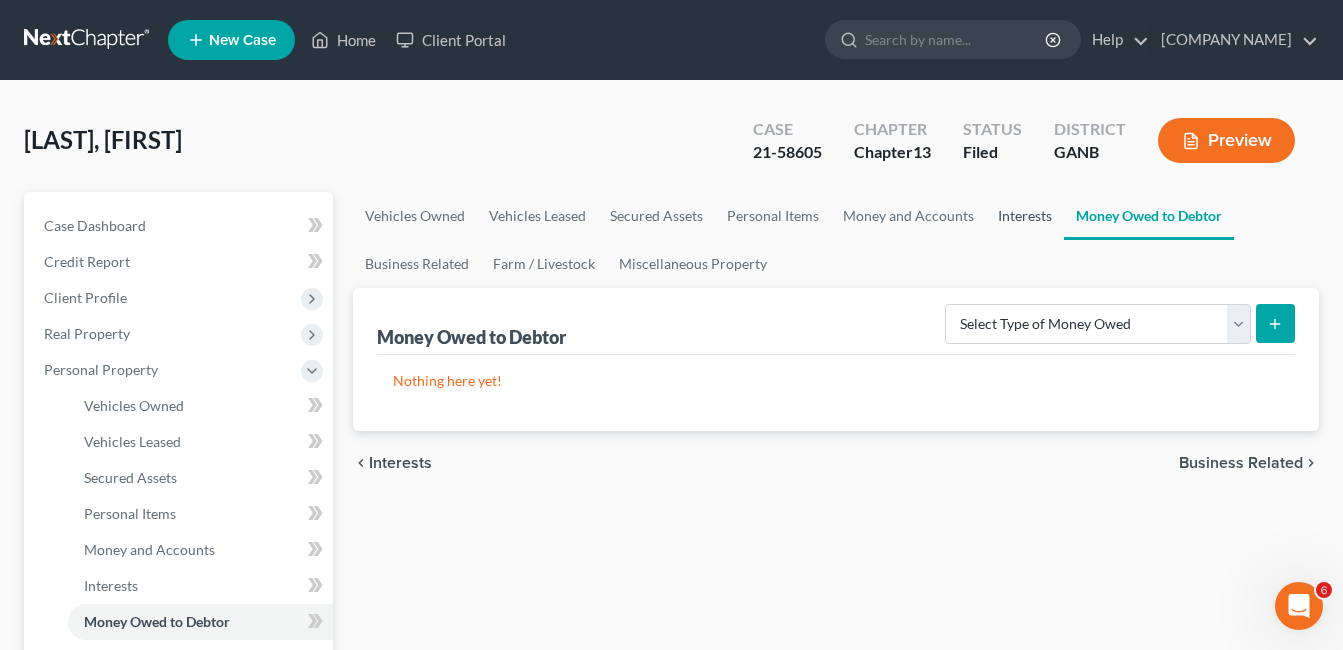 click on "Interests" at bounding box center (1025, 216) 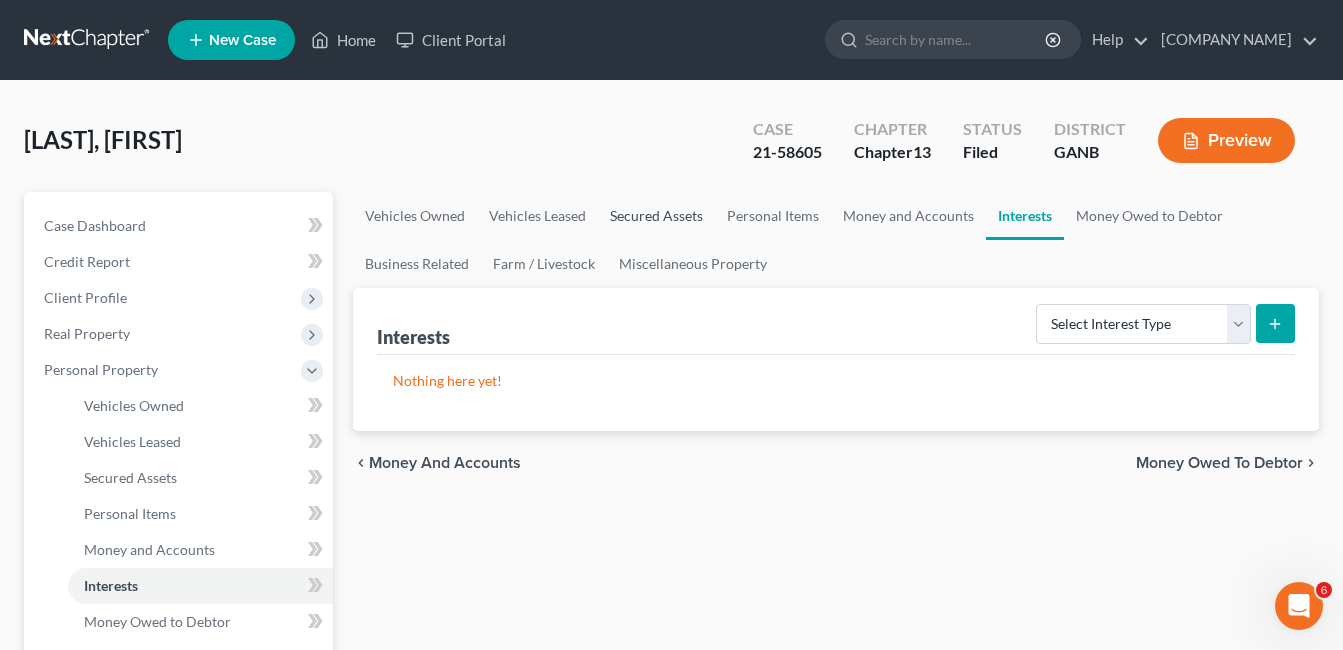 click on "Secured Assets" at bounding box center (656, 216) 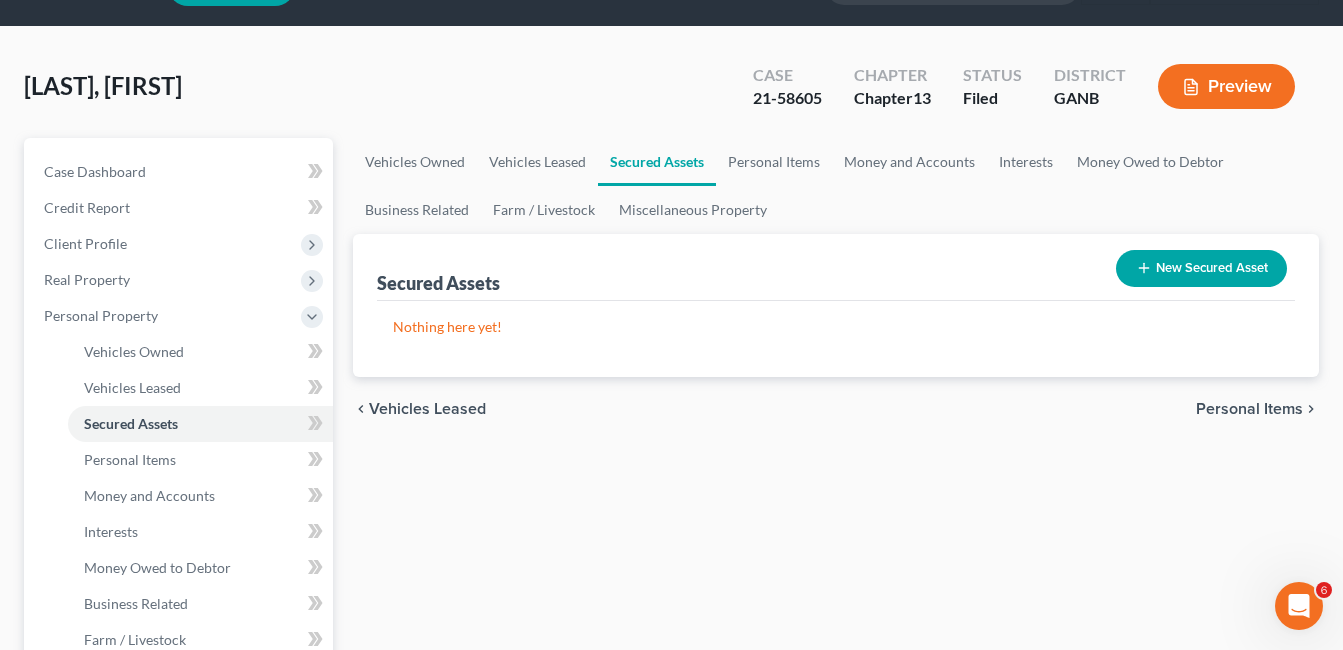 scroll, scrollTop: 100, scrollLeft: 0, axis: vertical 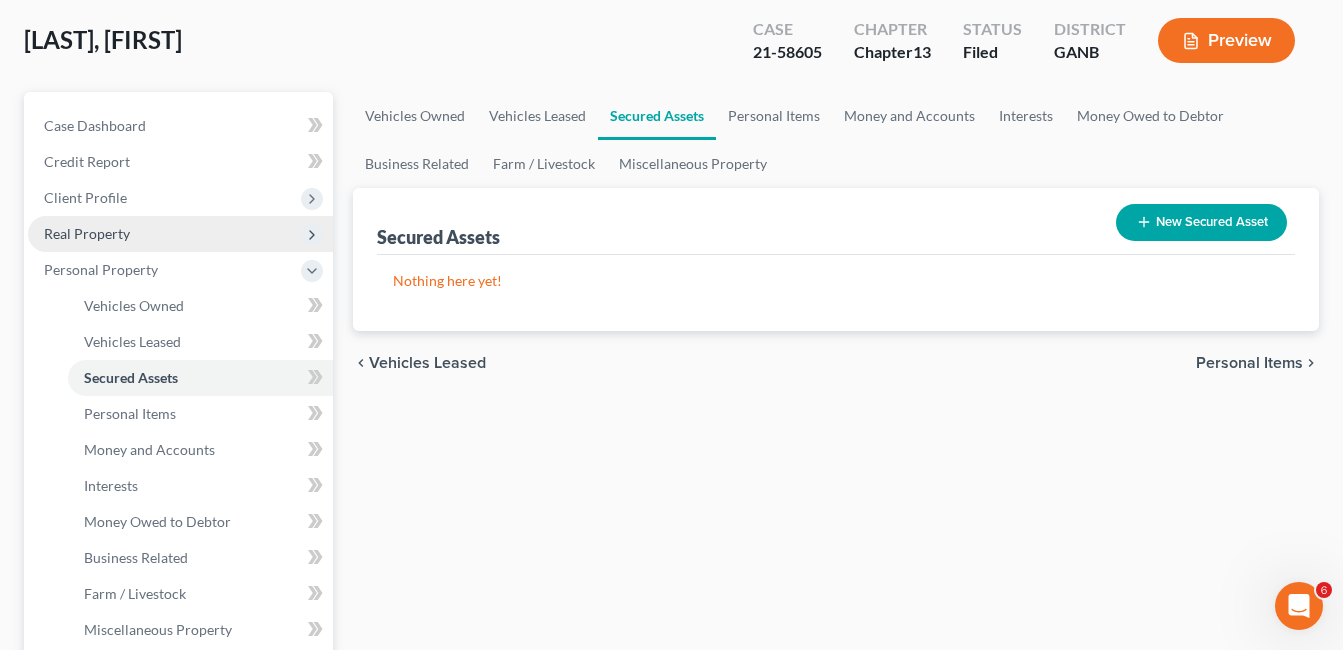 click on "Real Property" at bounding box center [87, 233] 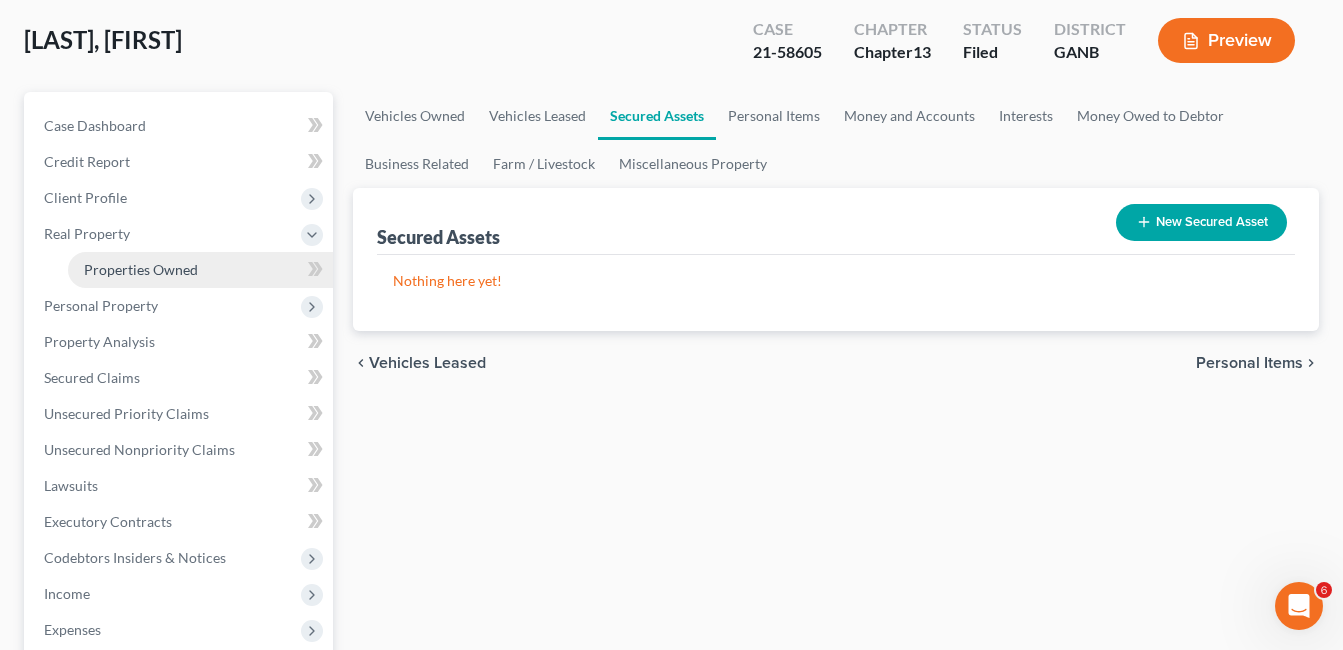 click on "Properties Owned" at bounding box center (141, 269) 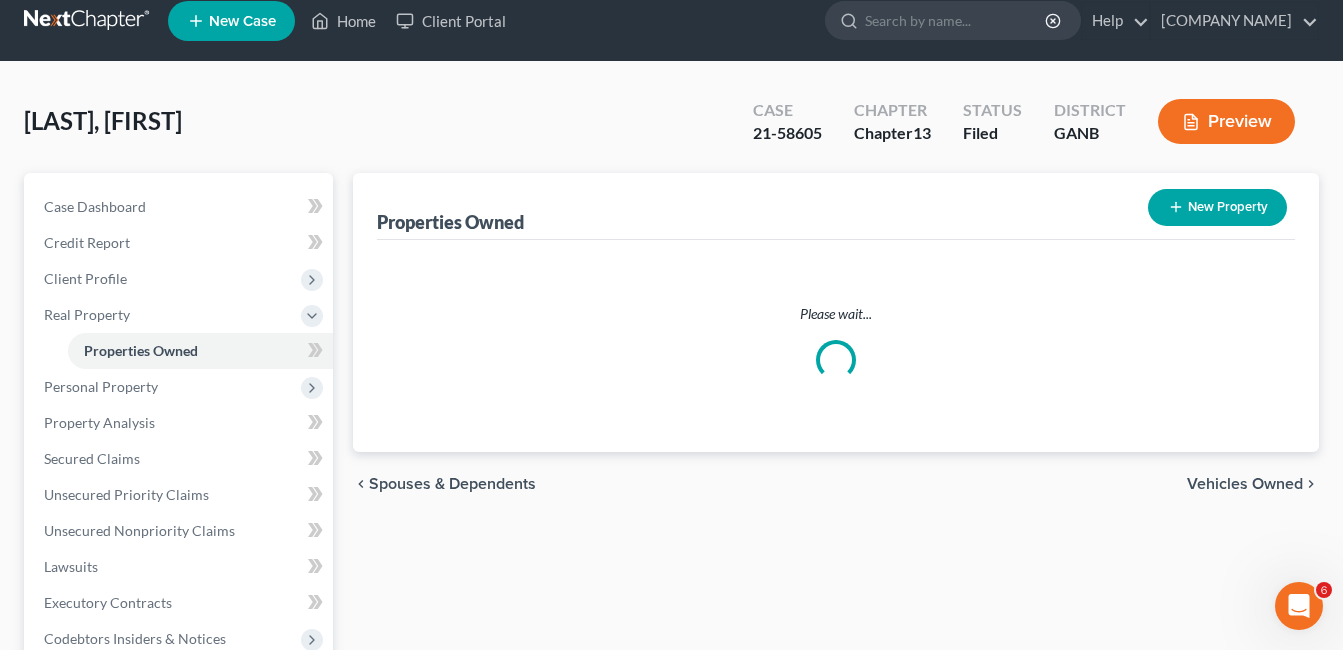 scroll, scrollTop: 0, scrollLeft: 0, axis: both 